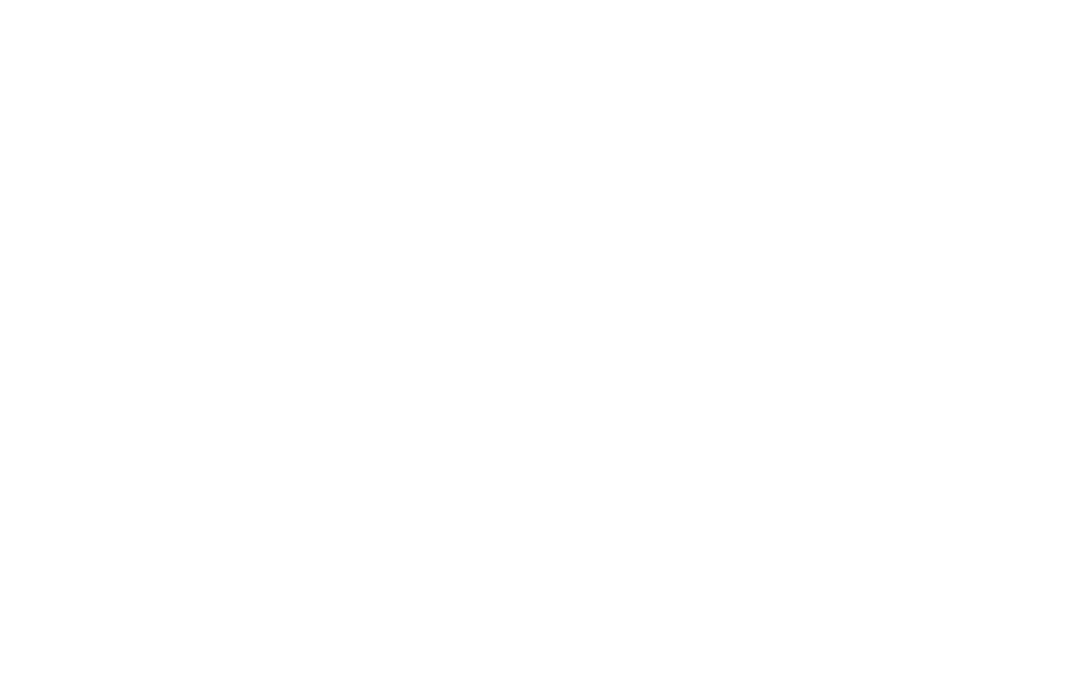 scroll, scrollTop: 0, scrollLeft: 0, axis: both 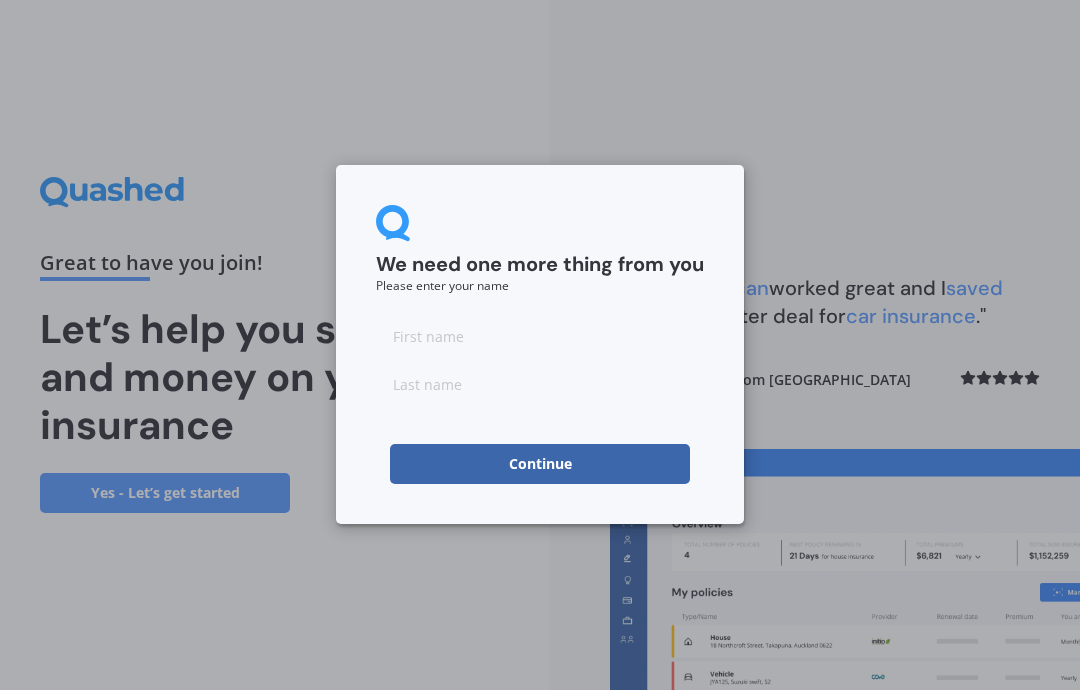 click at bounding box center [540, 336] 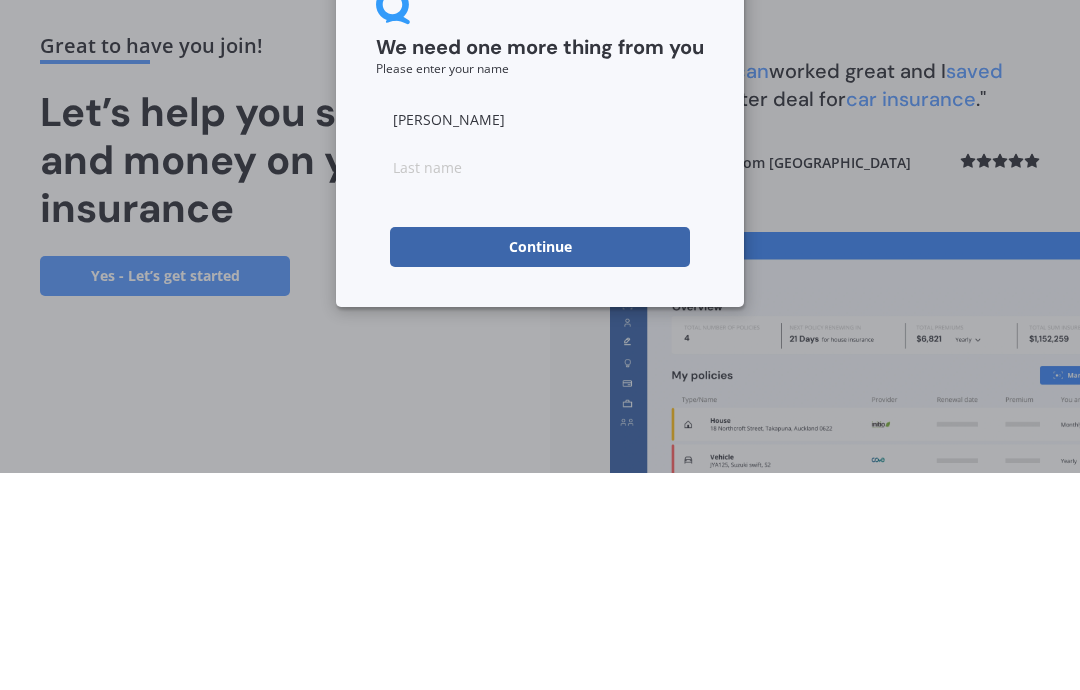 type on "[PERSON_NAME]" 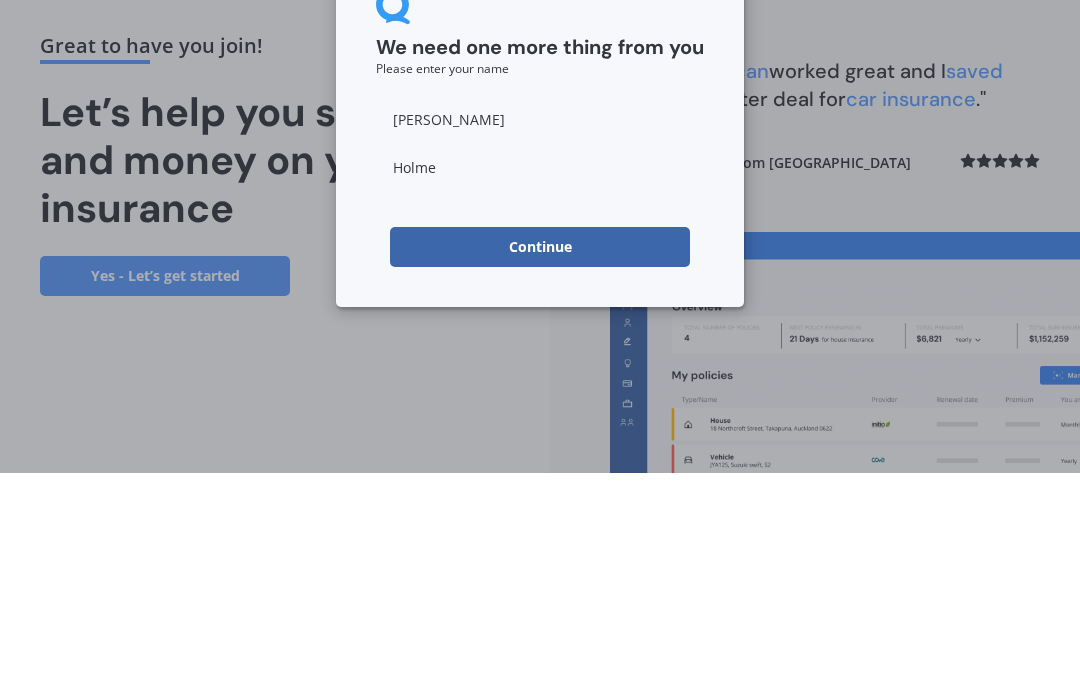 type on "Holmes" 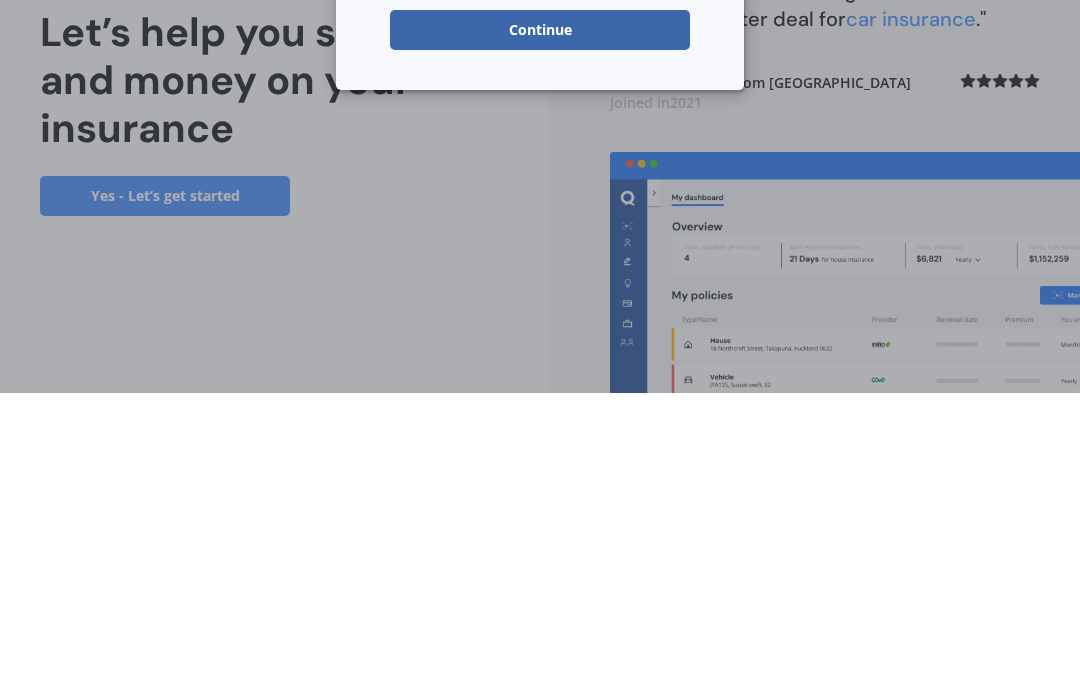 click on "Continue" at bounding box center (540, 327) 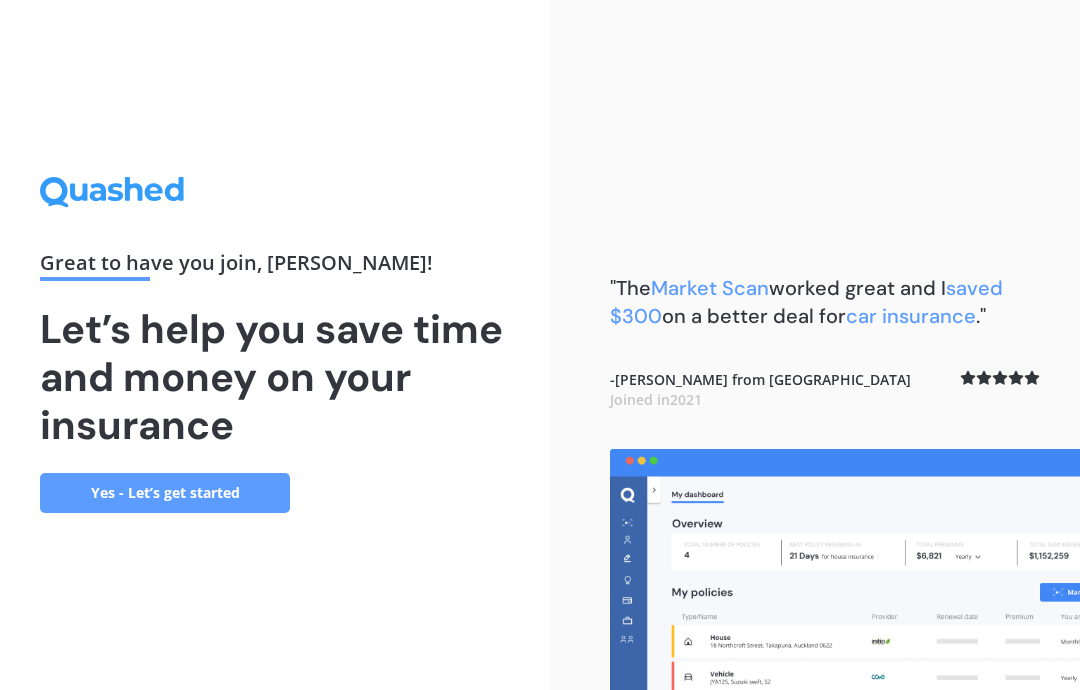click on "Yes - Let’s get started" at bounding box center (165, 493) 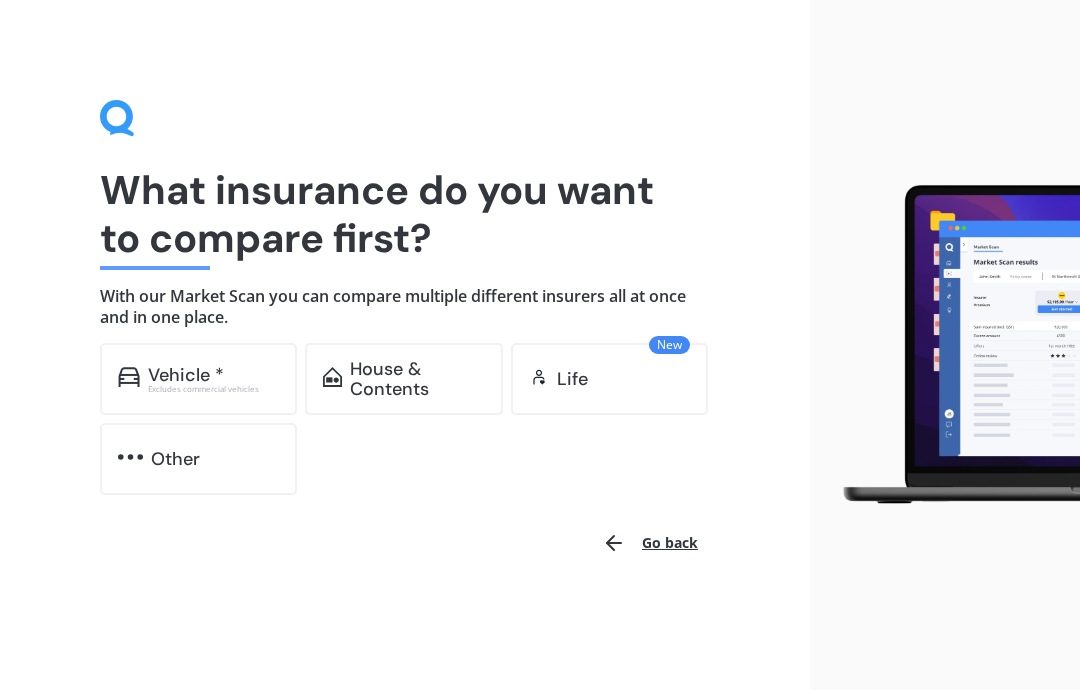 click on "Vehicle *" at bounding box center (186, 375) 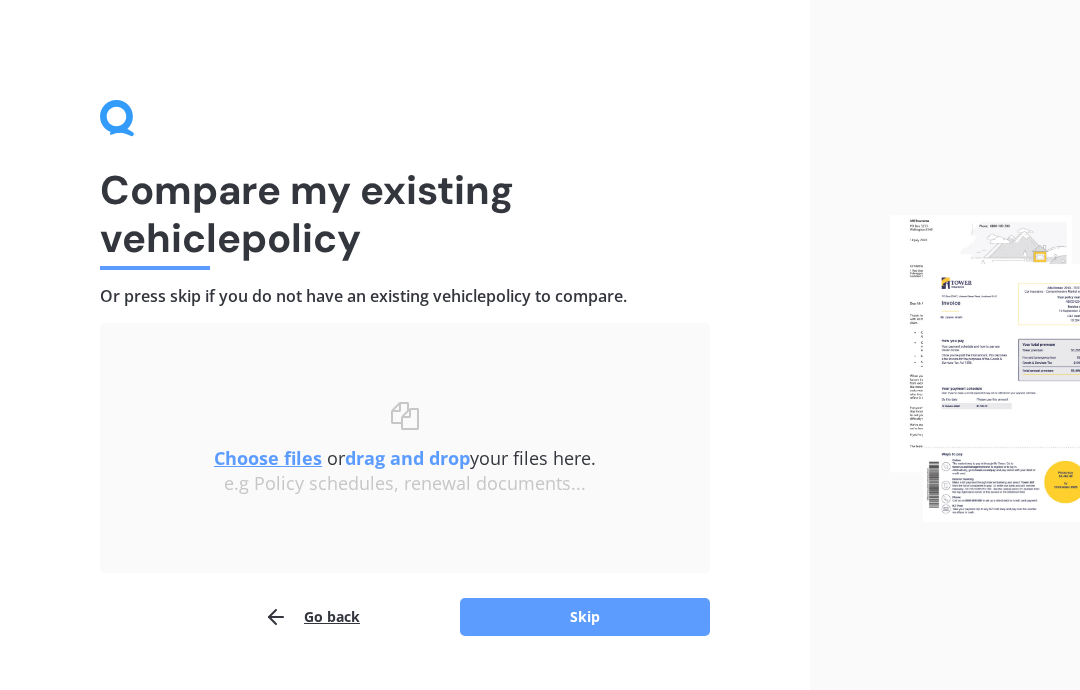click on "Choose files   or  drag and drop  your files here. Choose files or photos e.g Policy schedules, renewal documents..." at bounding box center [405, 448] 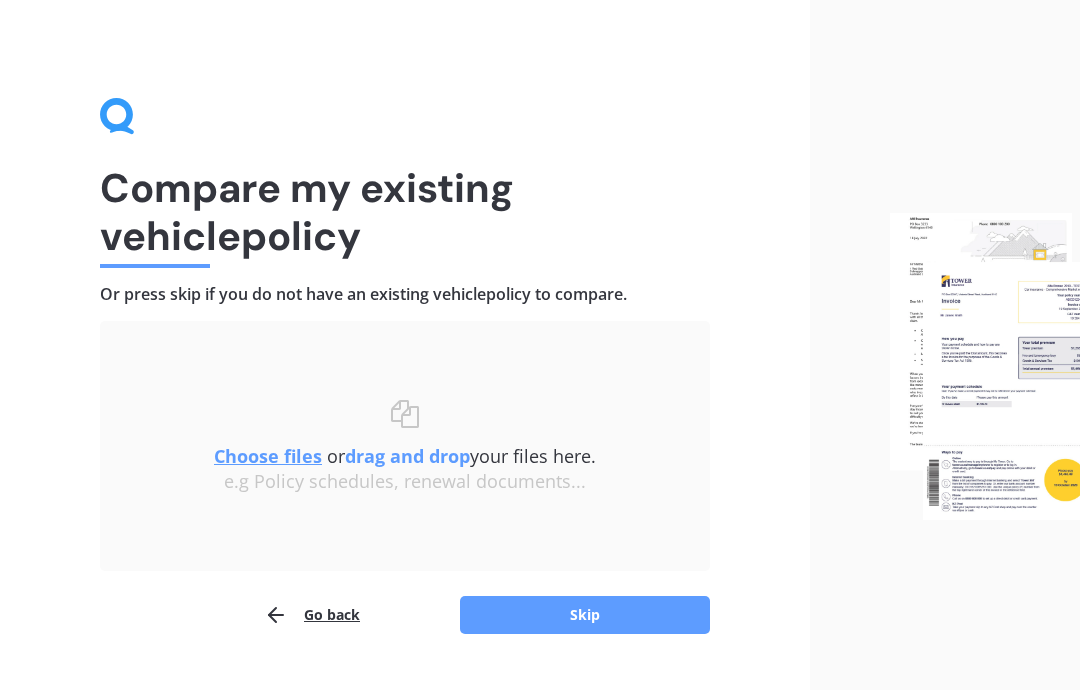 scroll, scrollTop: 0, scrollLeft: 0, axis: both 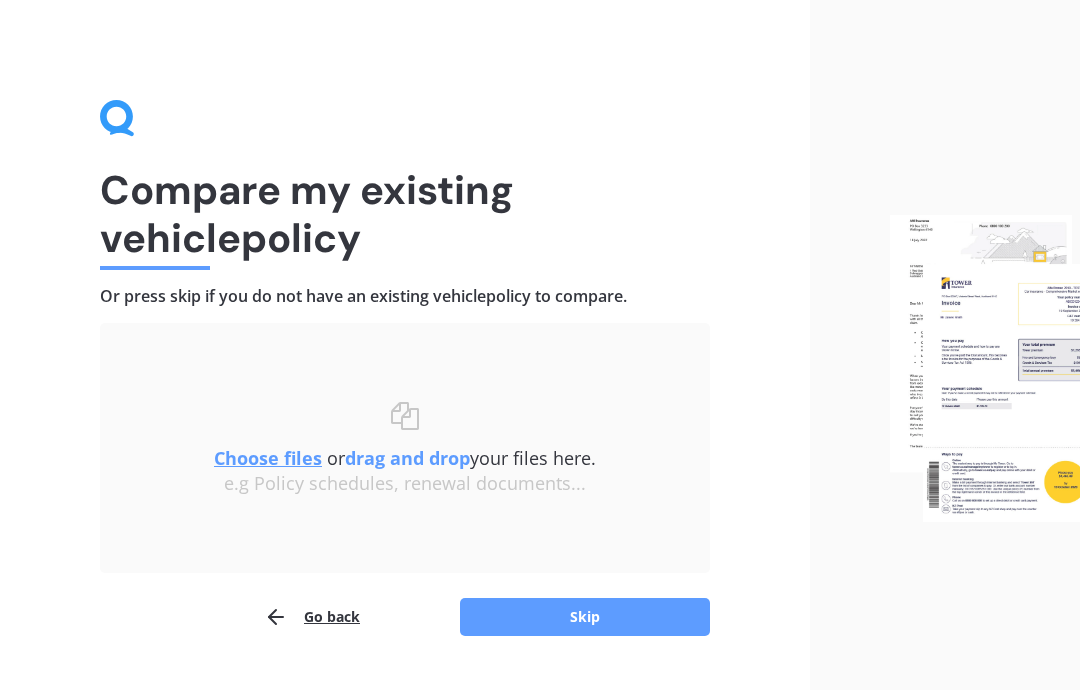 click on "Go back" at bounding box center [312, 617] 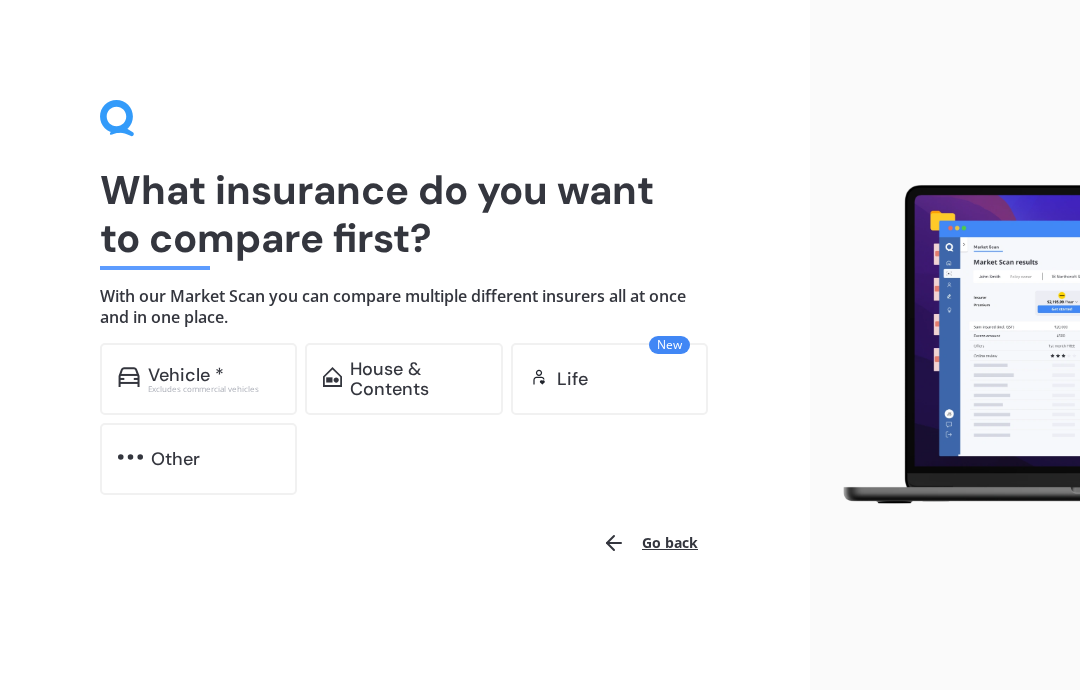 click on "House & Contents" at bounding box center [417, 379] 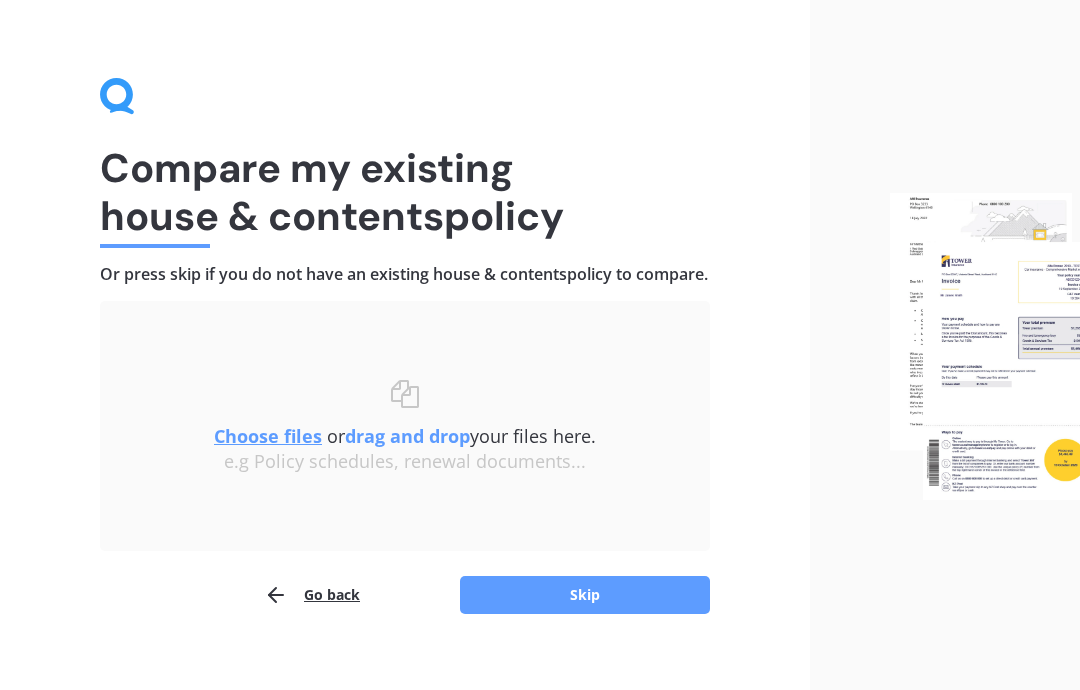 scroll, scrollTop: 25, scrollLeft: 0, axis: vertical 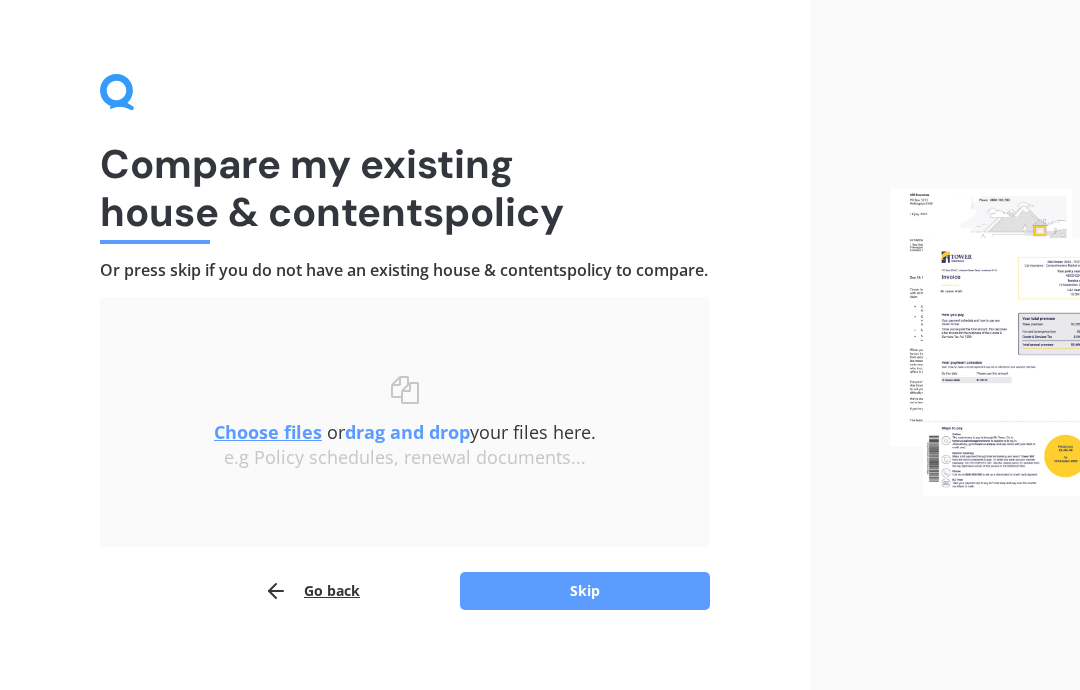 click on "Skip" at bounding box center (585, 592) 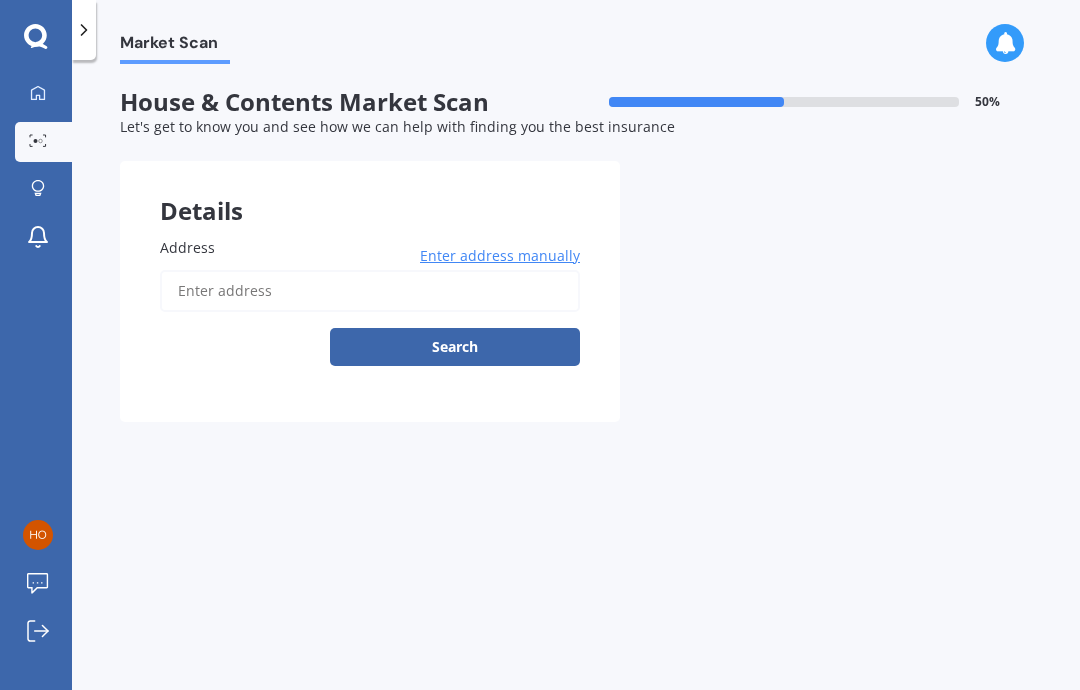 click on "Address" at bounding box center (370, 291) 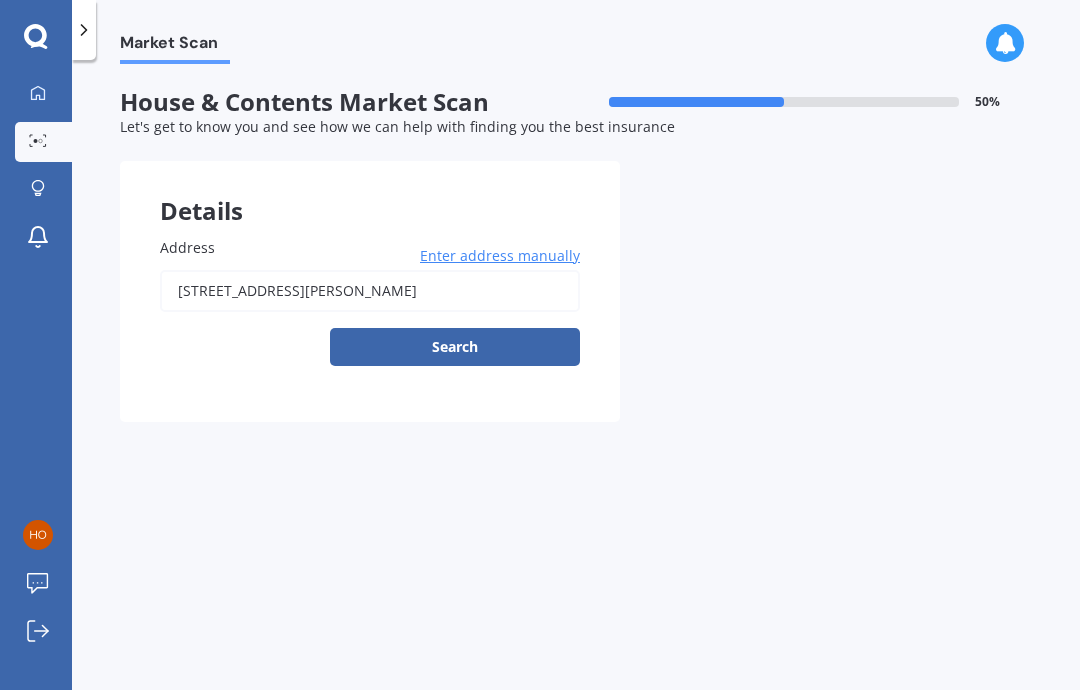 type on "30 Solway Street, Levin 5510" 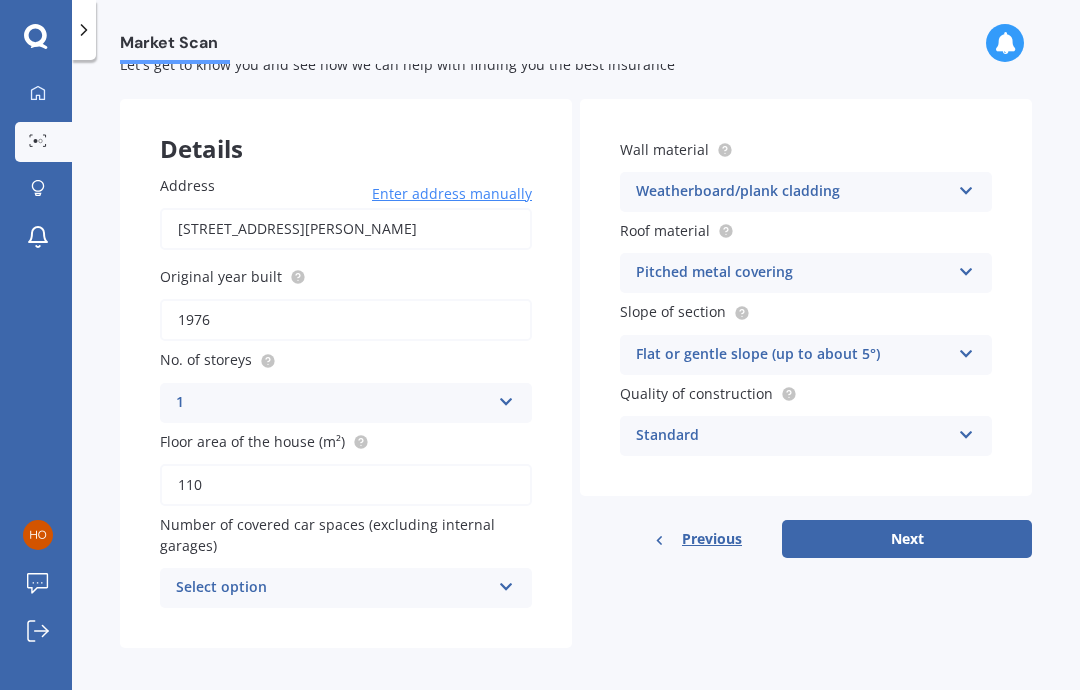 scroll, scrollTop: 61, scrollLeft: 0, axis: vertical 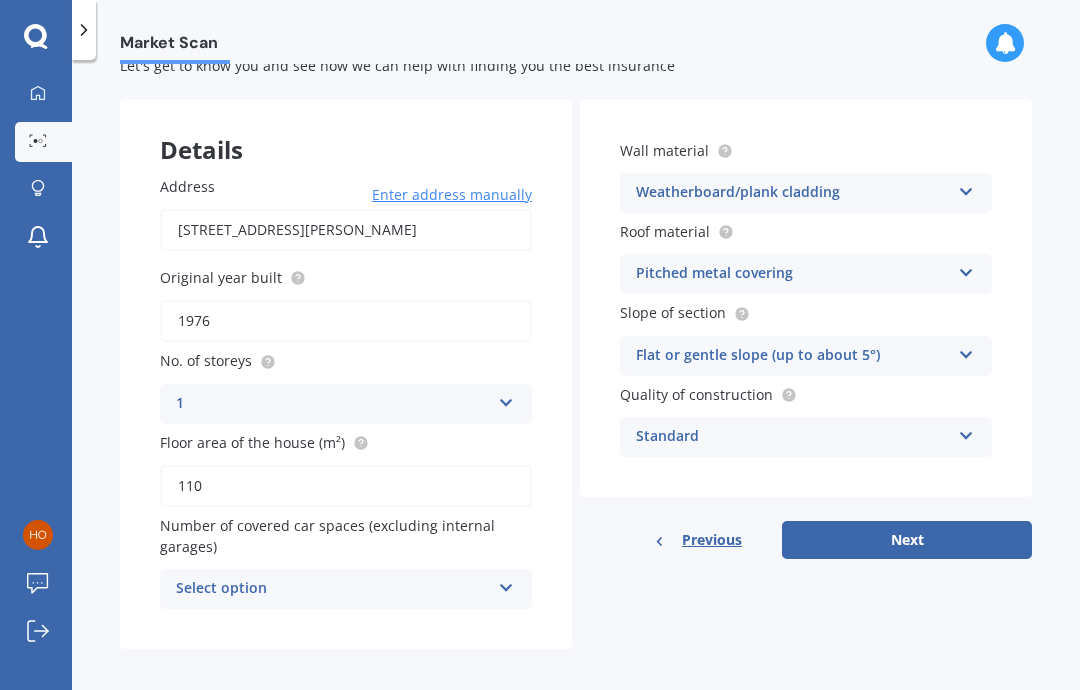 click on "Select option 0 1 2 3 4 5+" at bounding box center [346, 589] 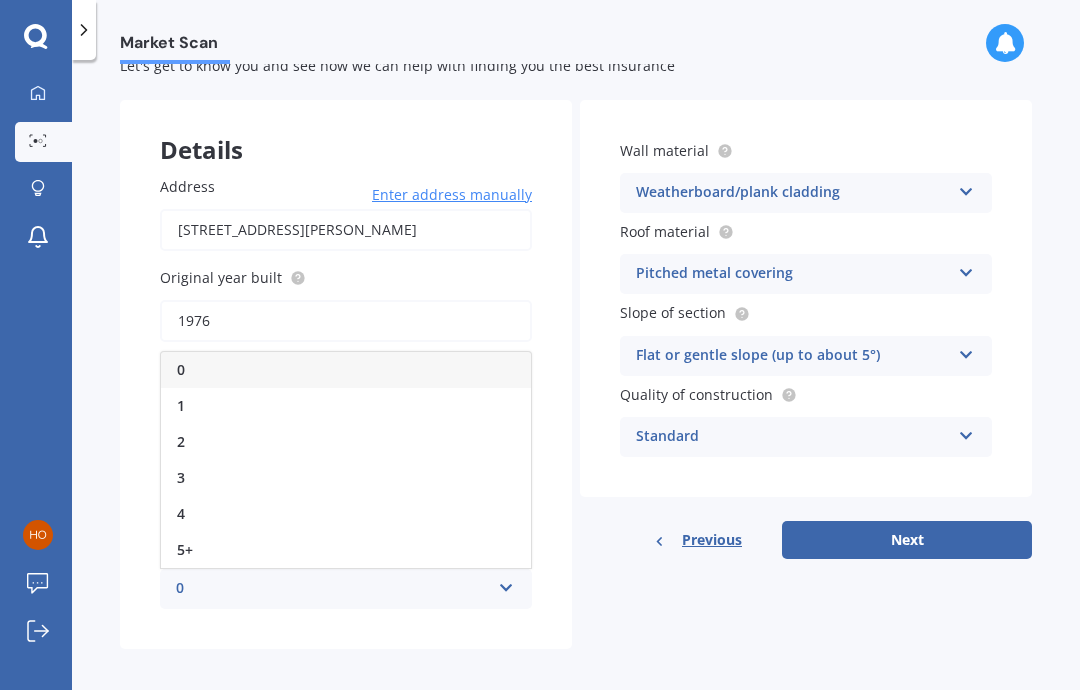 click on "1" at bounding box center [181, 405] 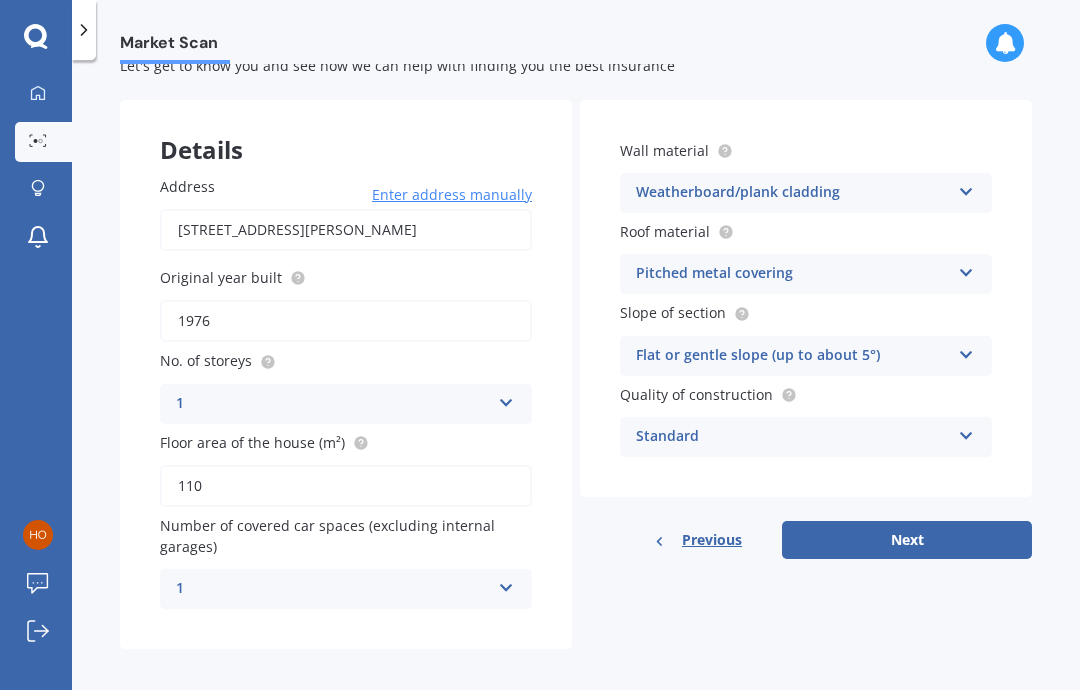 click on "Next" at bounding box center [907, 540] 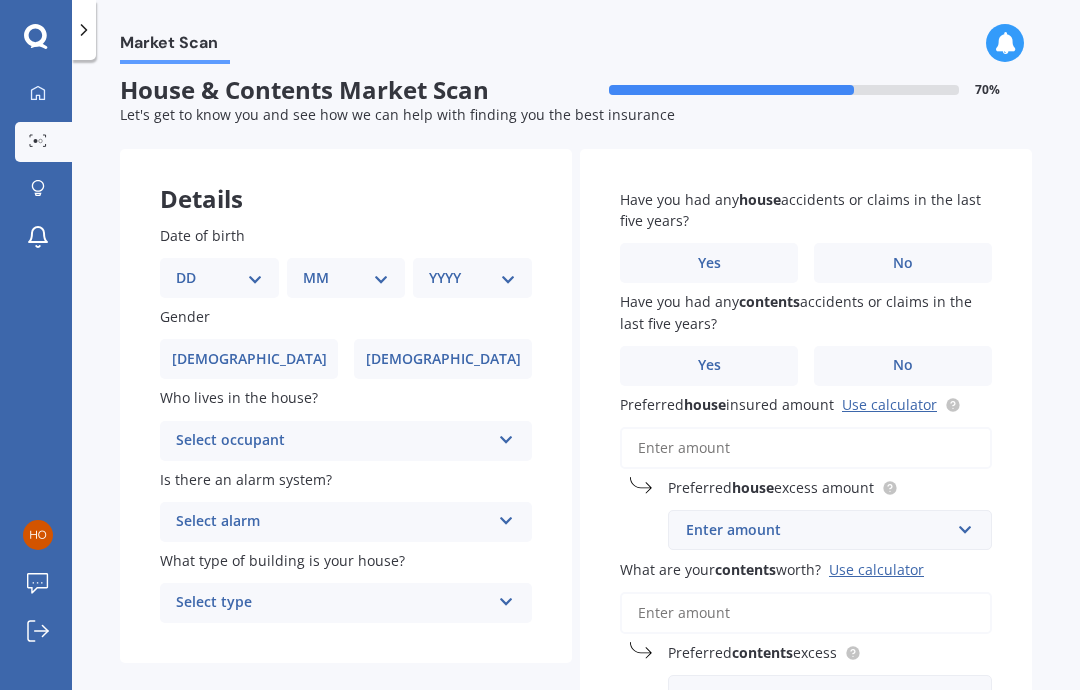 scroll, scrollTop: 0, scrollLeft: 0, axis: both 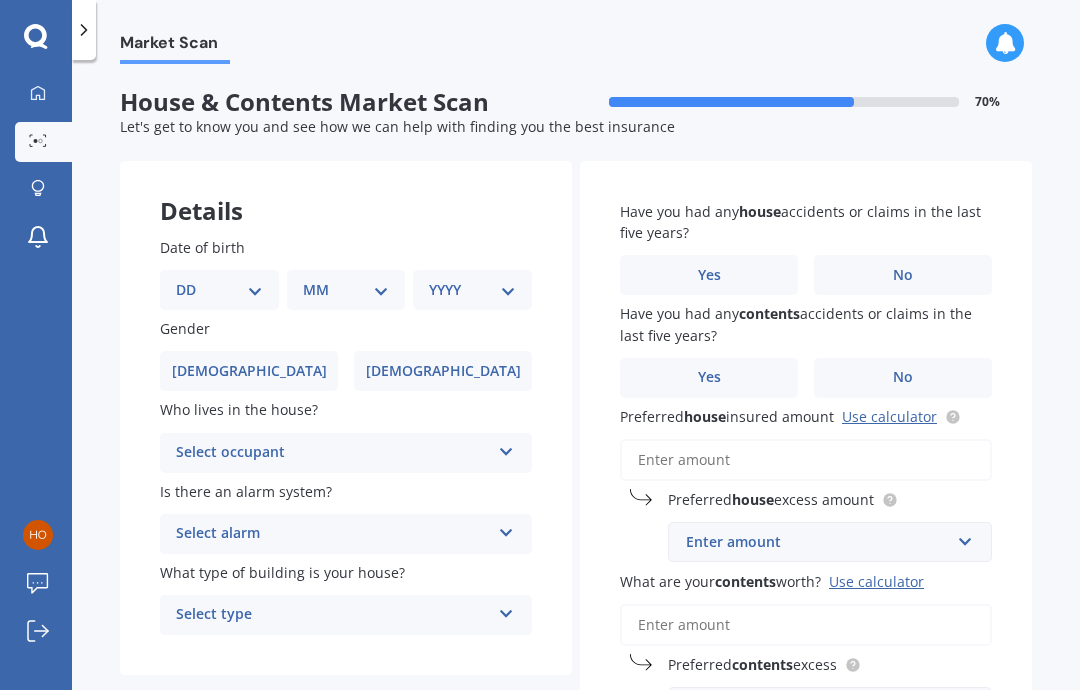 click on "No" at bounding box center (903, 275) 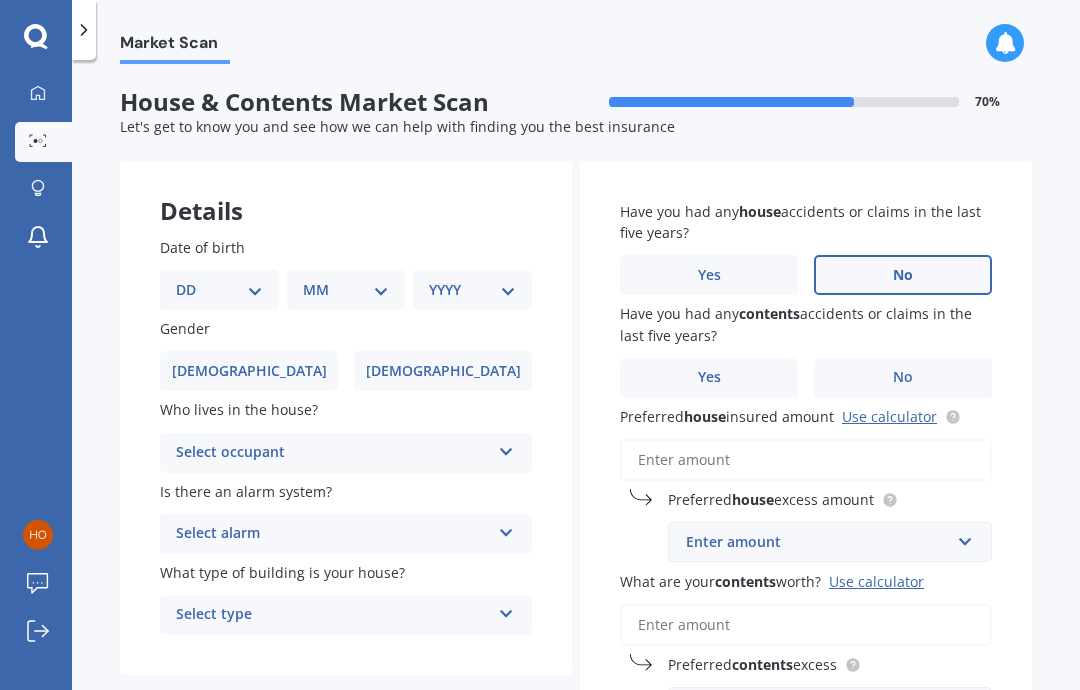 click on "Yes" at bounding box center [709, 378] 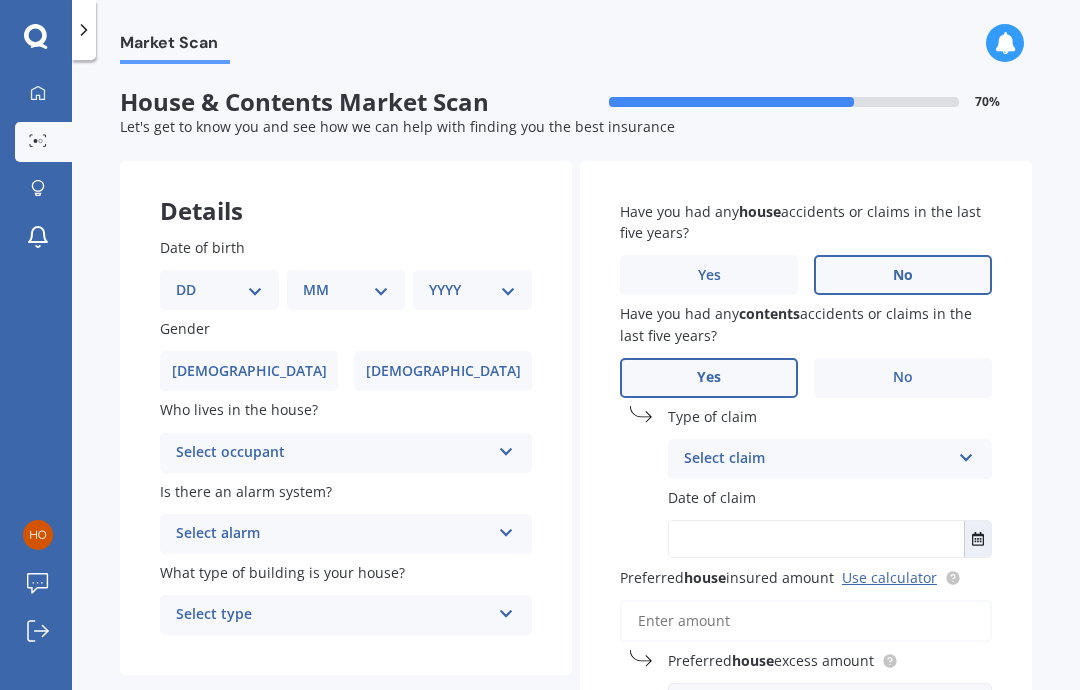 click at bounding box center (966, 454) 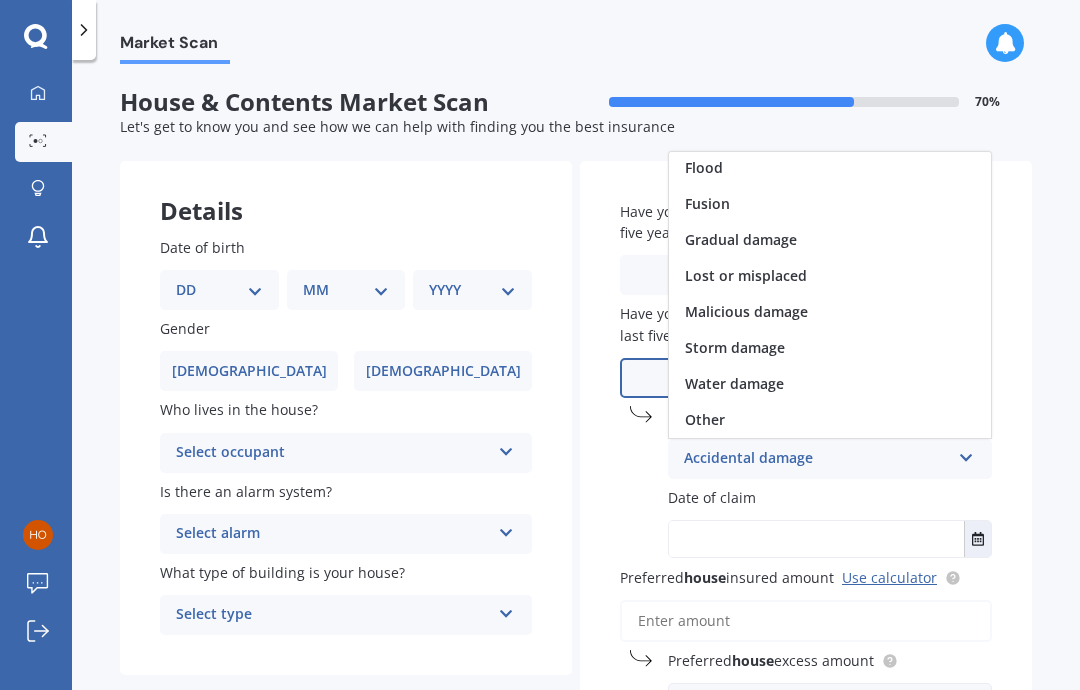 scroll, scrollTop: 146, scrollLeft: 0, axis: vertical 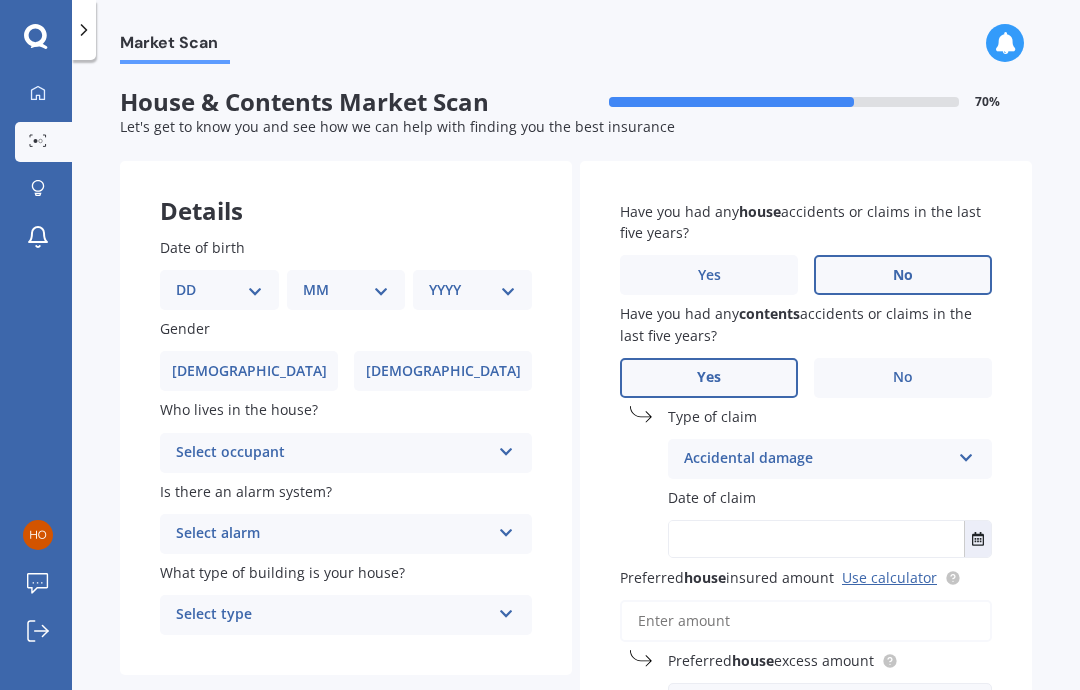 click on "No" at bounding box center [903, 377] 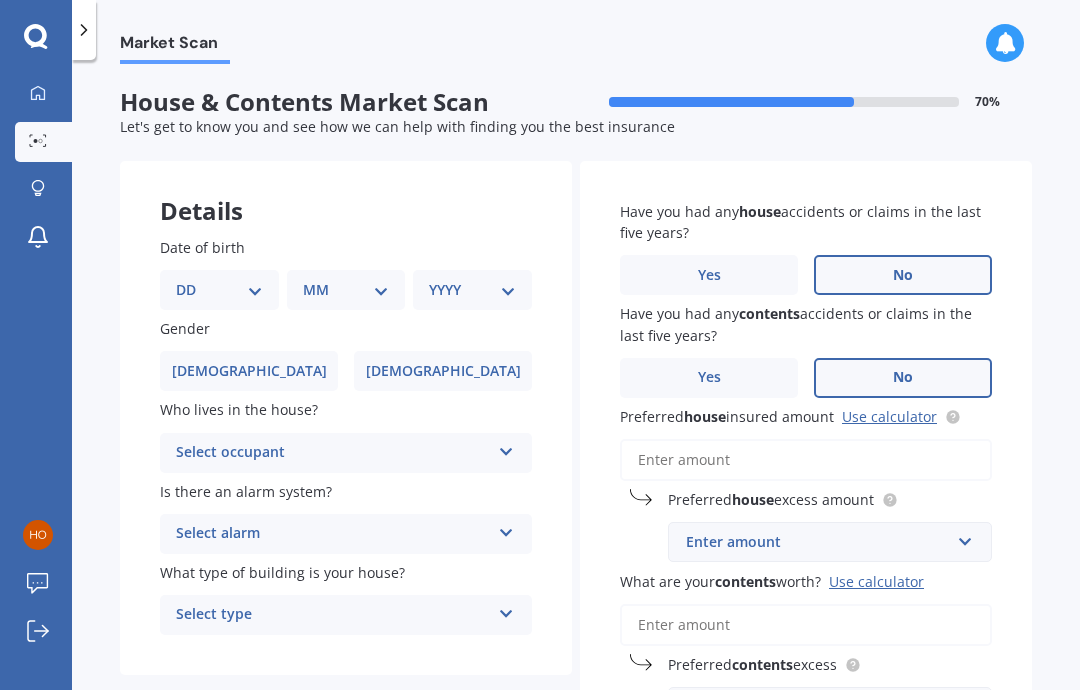 click on "Use calculator" at bounding box center [889, 416] 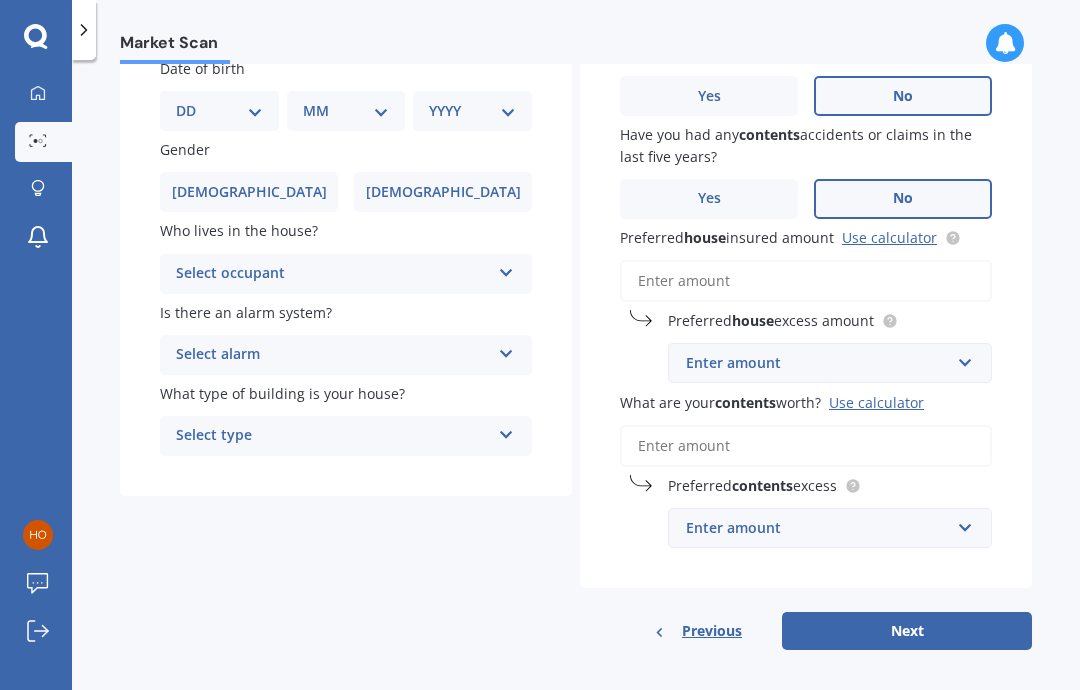 scroll, scrollTop: 177, scrollLeft: 0, axis: vertical 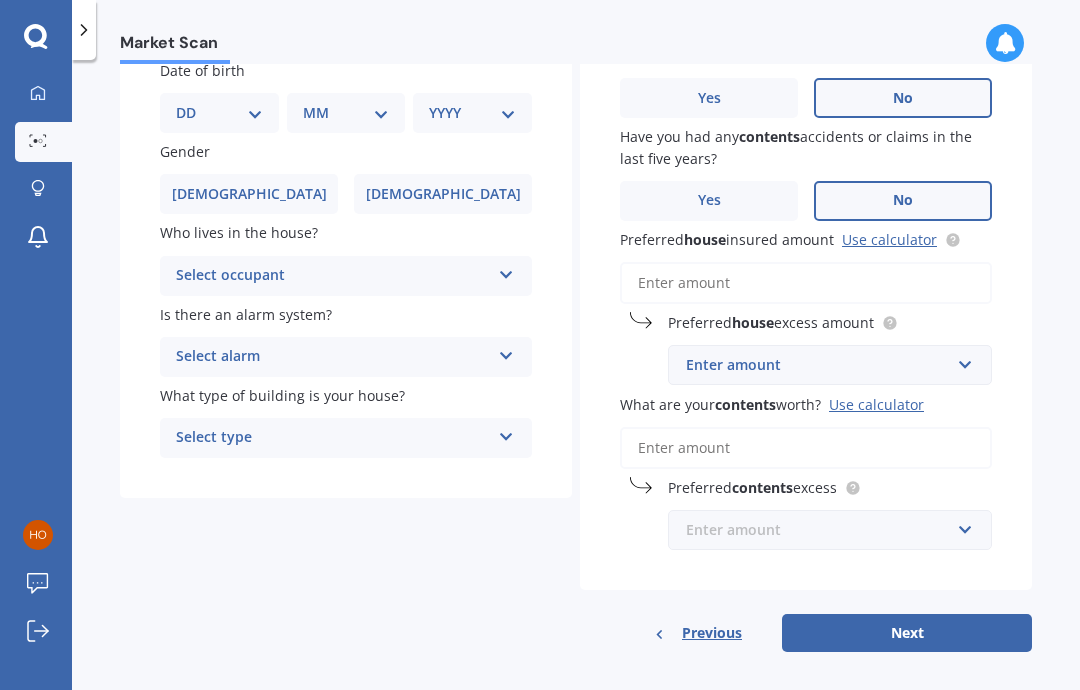 click at bounding box center (823, 530) 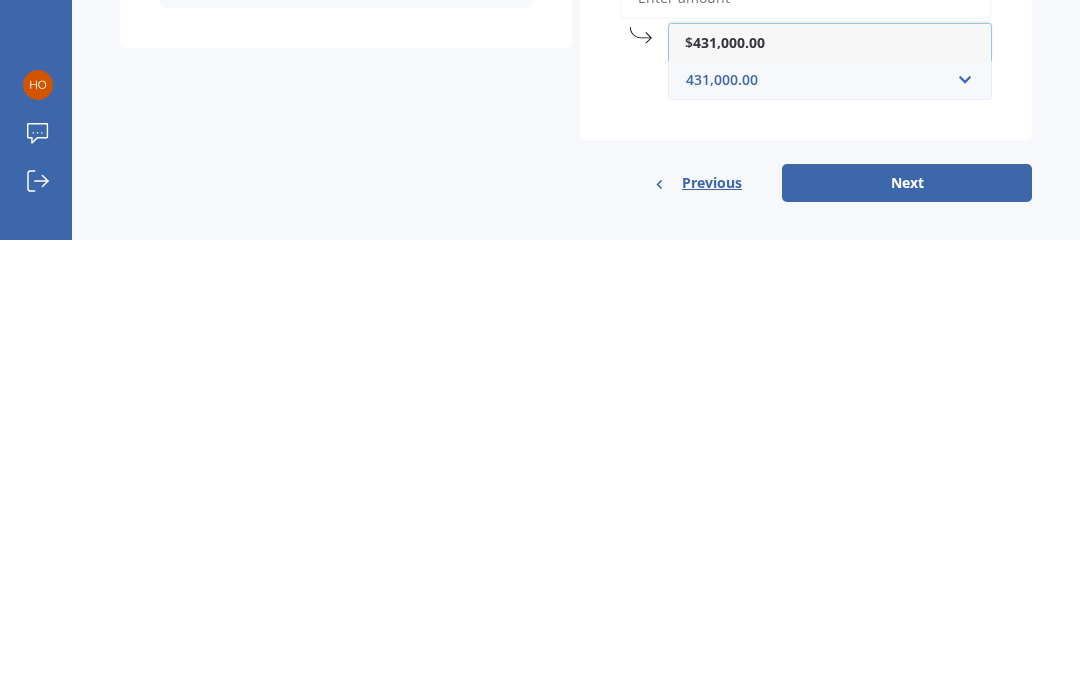 type on "431,000.00" 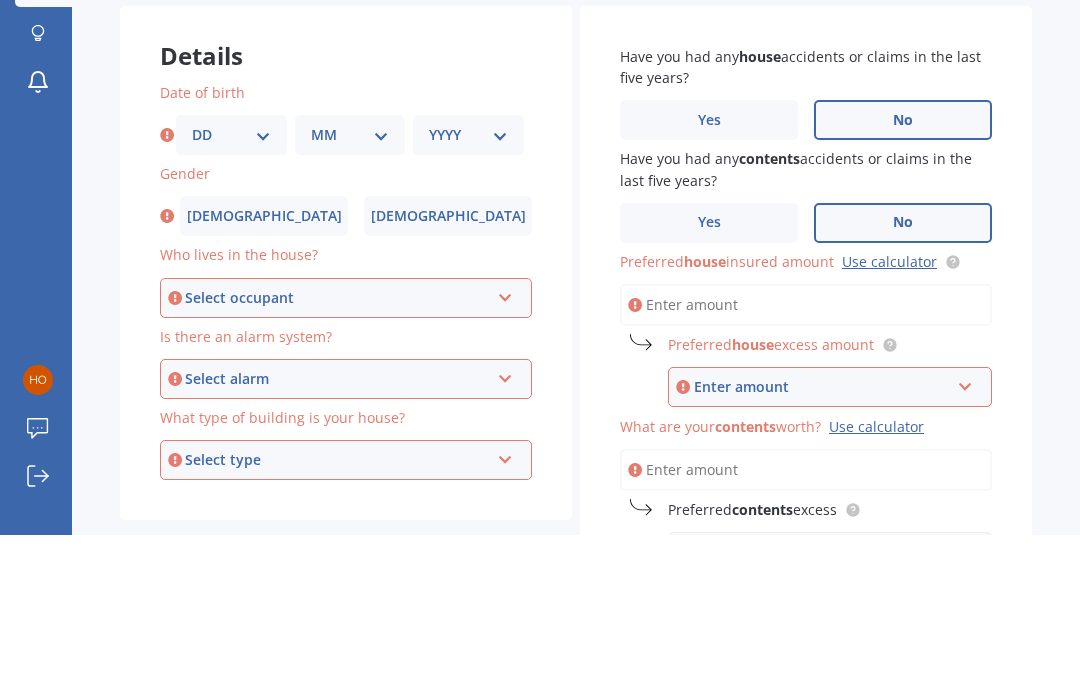 scroll, scrollTop: 0, scrollLeft: 0, axis: both 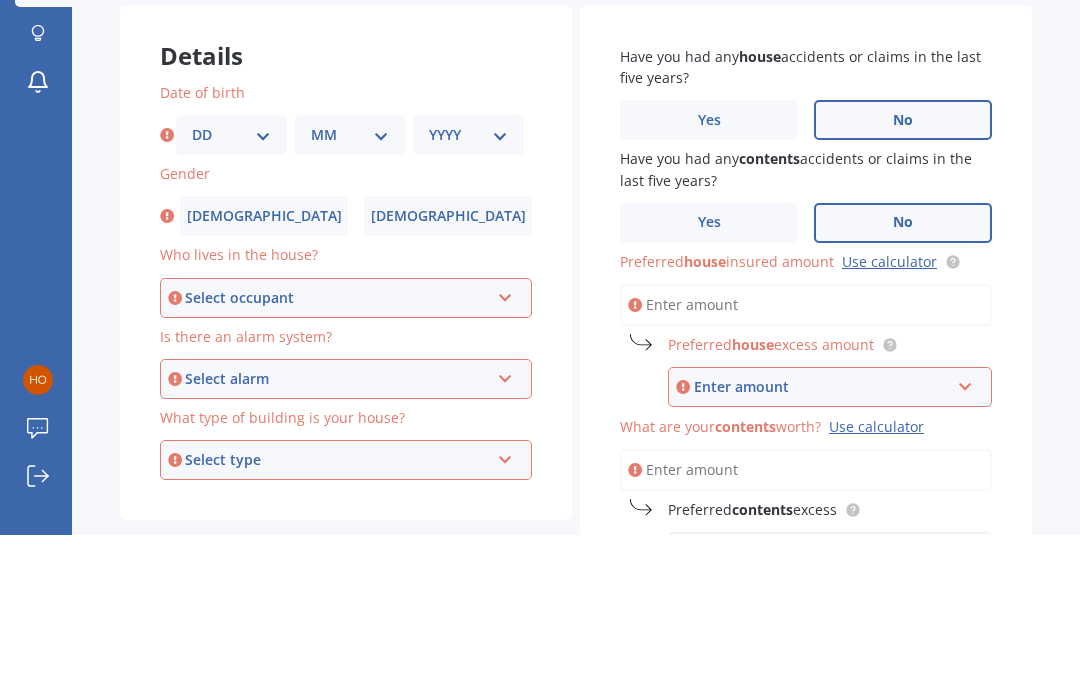 click on "DD 01 02 03 04 05 06 07 08 09 10 11 12 13 14 15 16 17 18 19 20 21 22 23 24 25 26 27 28 29 30 31" at bounding box center [231, 290] 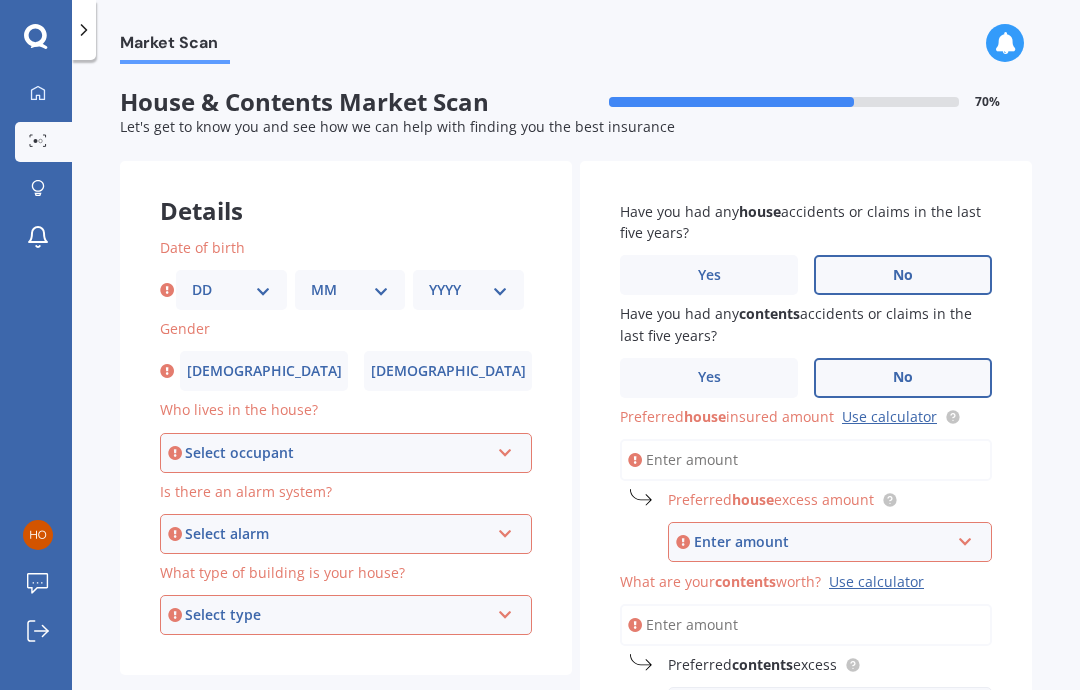 select on "22" 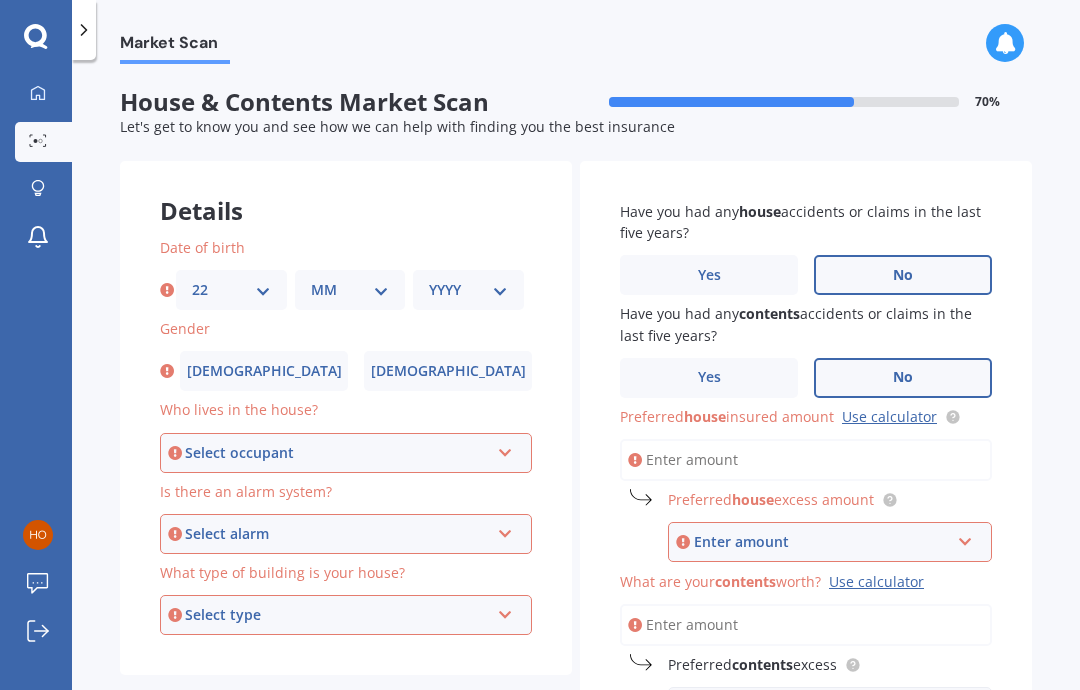 click on "MM 01 02 03 04 05 06 07 08 09 10 11 12" at bounding box center [350, 290] 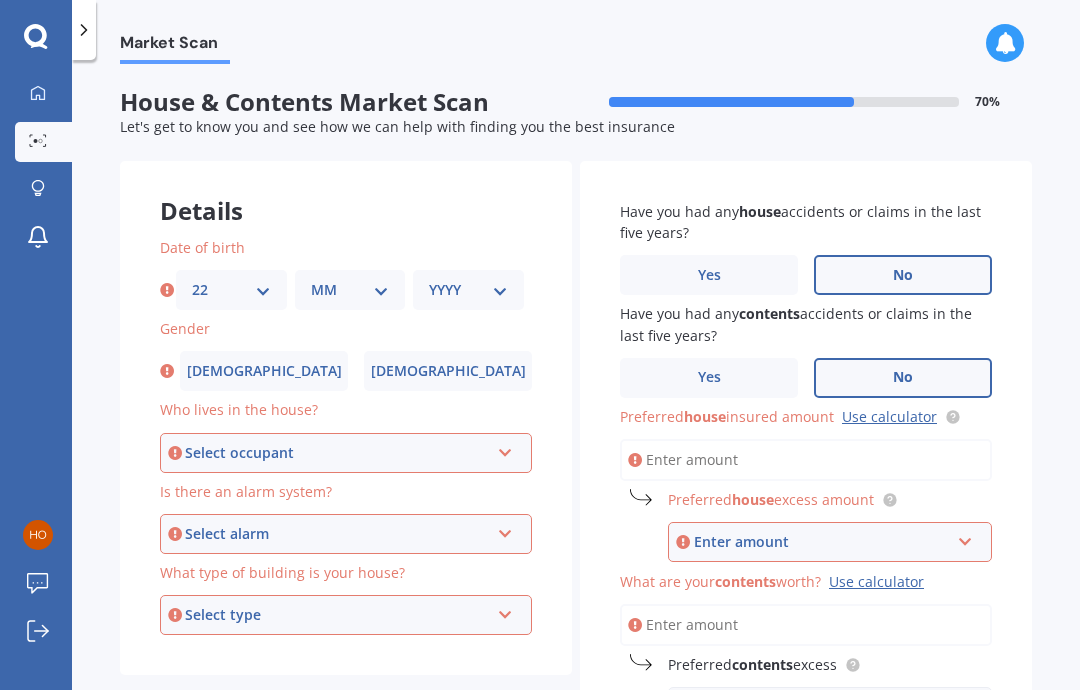 select on "03" 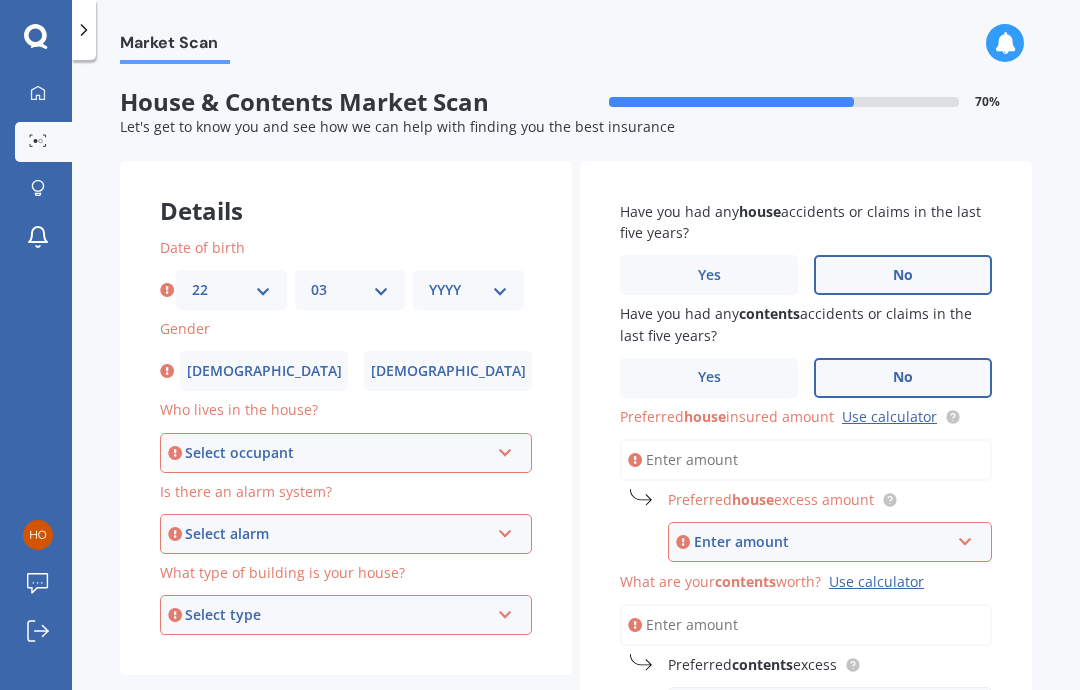 click on "YYYY 2009 2008 2007 2006 2005 2004 2003 2002 2001 2000 1999 1998 1997 1996 1995 1994 1993 1992 1991 1990 1989 1988 1987 1986 1985 1984 1983 1982 1981 1980 1979 1978 1977 1976 1975 1974 1973 1972 1971 1970 1969 1968 1967 1966 1965 1964 1963 1962 1961 1960 1959 1958 1957 1956 1955 1954 1953 1952 1951 1950 1949 1948 1947 1946 1945 1944 1943 1942 1941 1940 1939 1938 1937 1936 1935 1934 1933 1932 1931 1930 1929 1928 1927 1926 1925 1924 1923 1922 1921 1920 1919 1918 1917 1916 1915 1914 1913 1912 1911 1910" at bounding box center (468, 290) 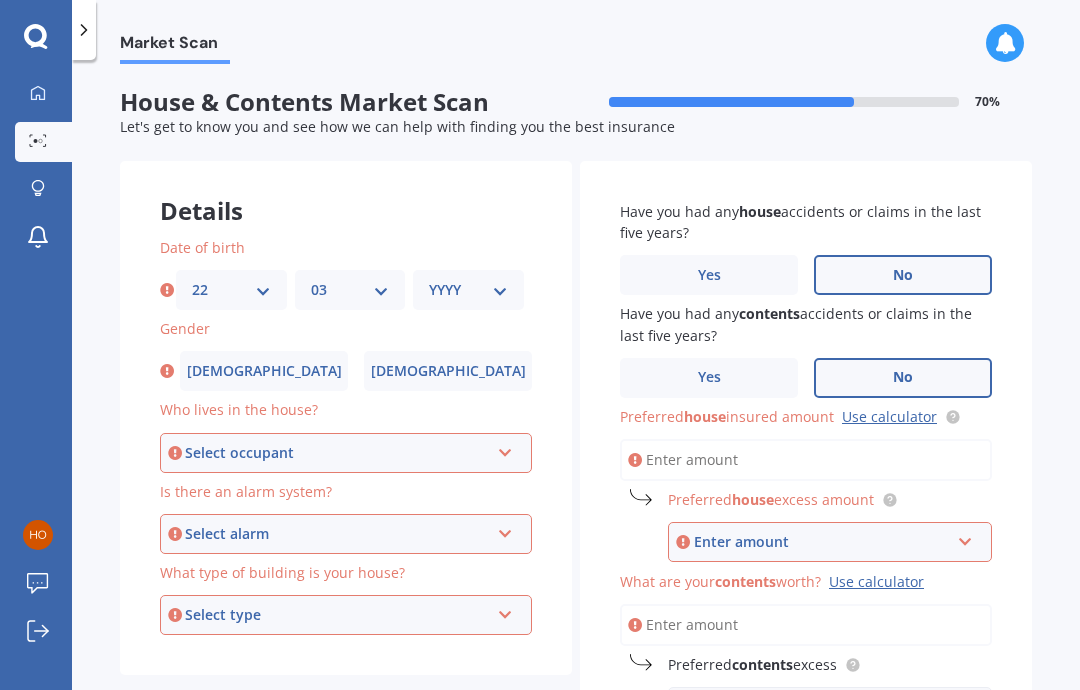 select on "1969" 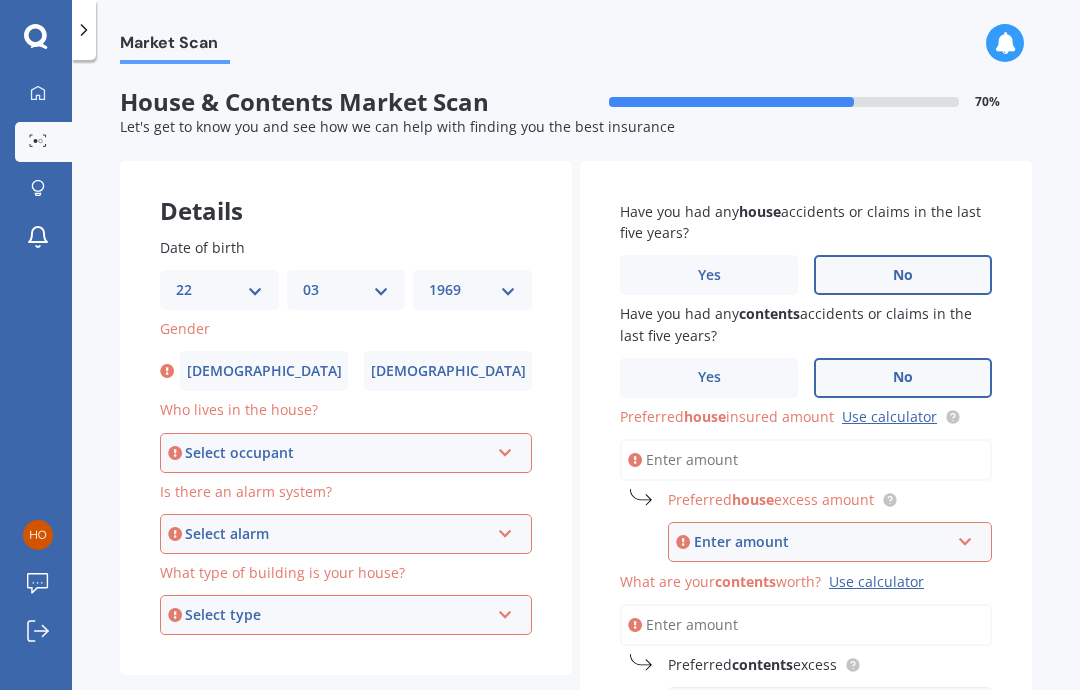 click on "Female" at bounding box center (448, 371) 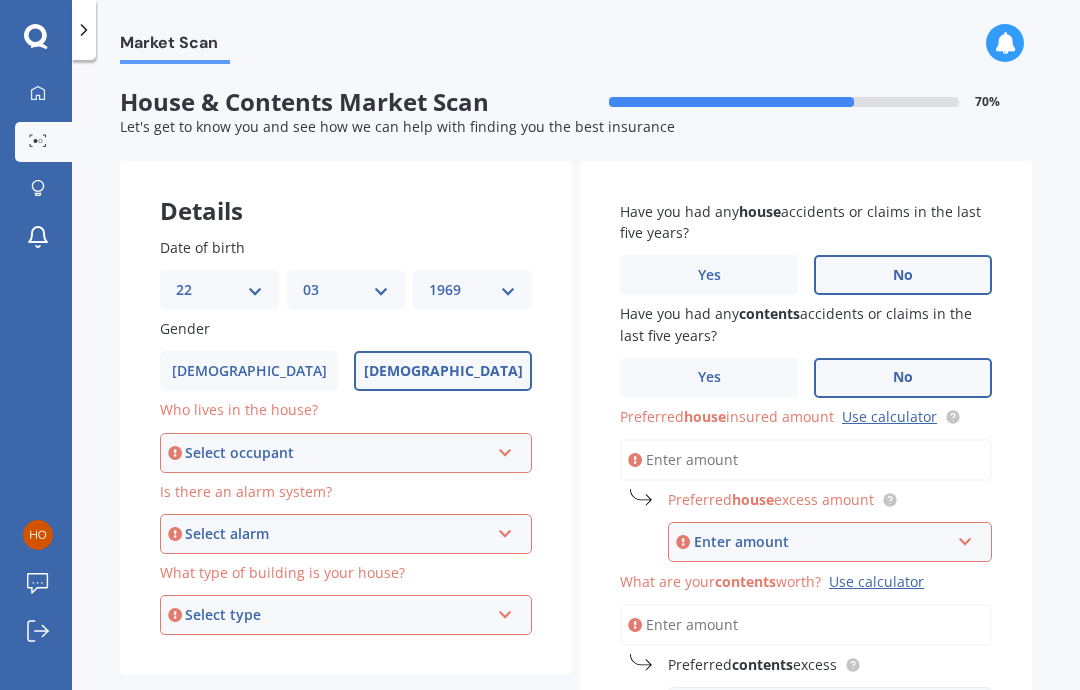 click at bounding box center (505, 449) 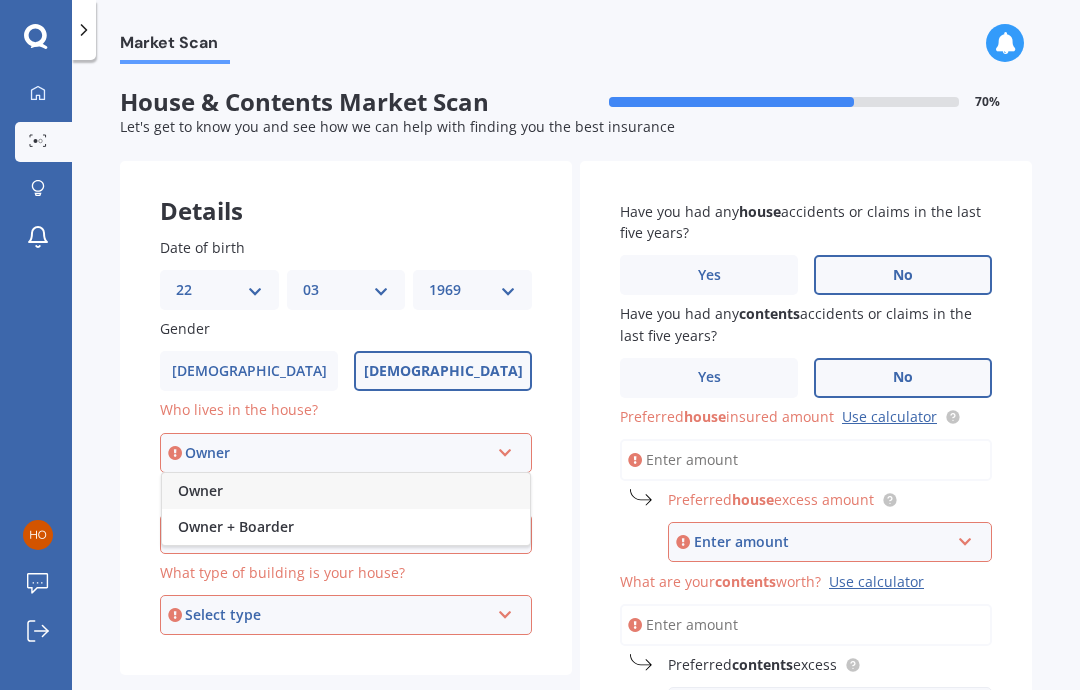 click on "Owner" at bounding box center (200, 490) 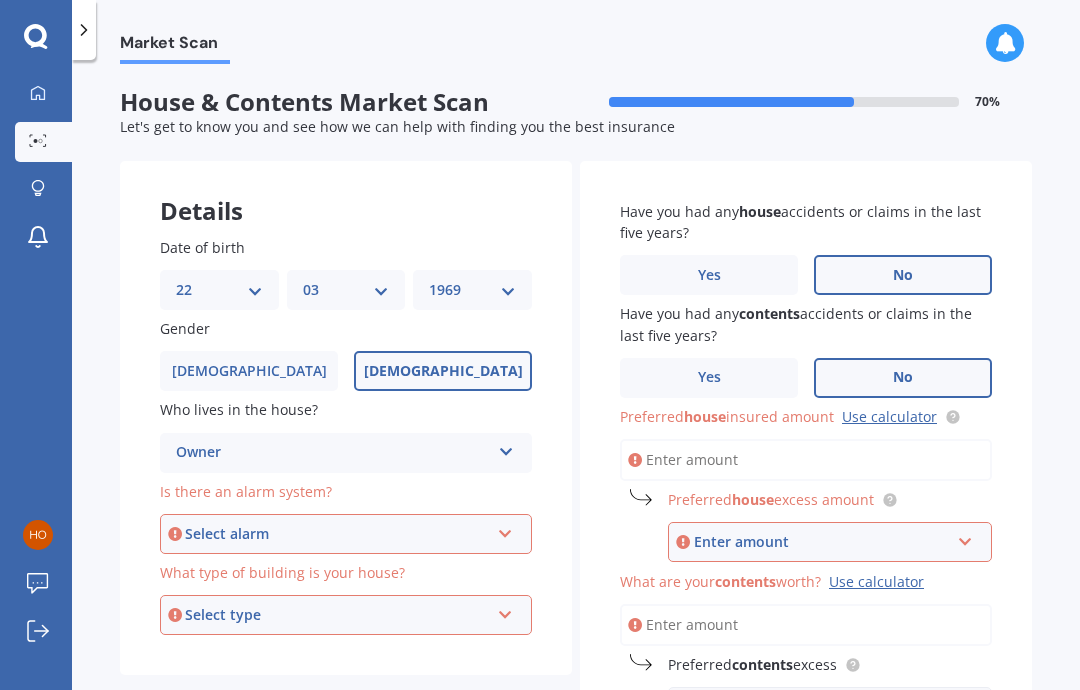 click at bounding box center (505, 530) 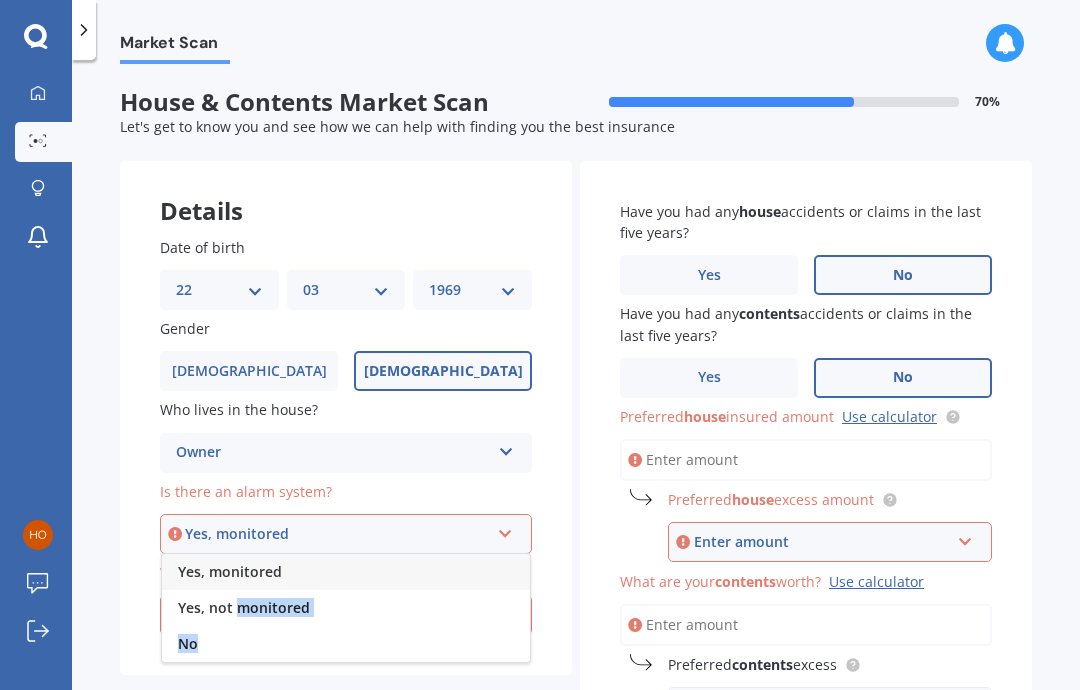 click on "Yes, not monitored" at bounding box center [244, 607] 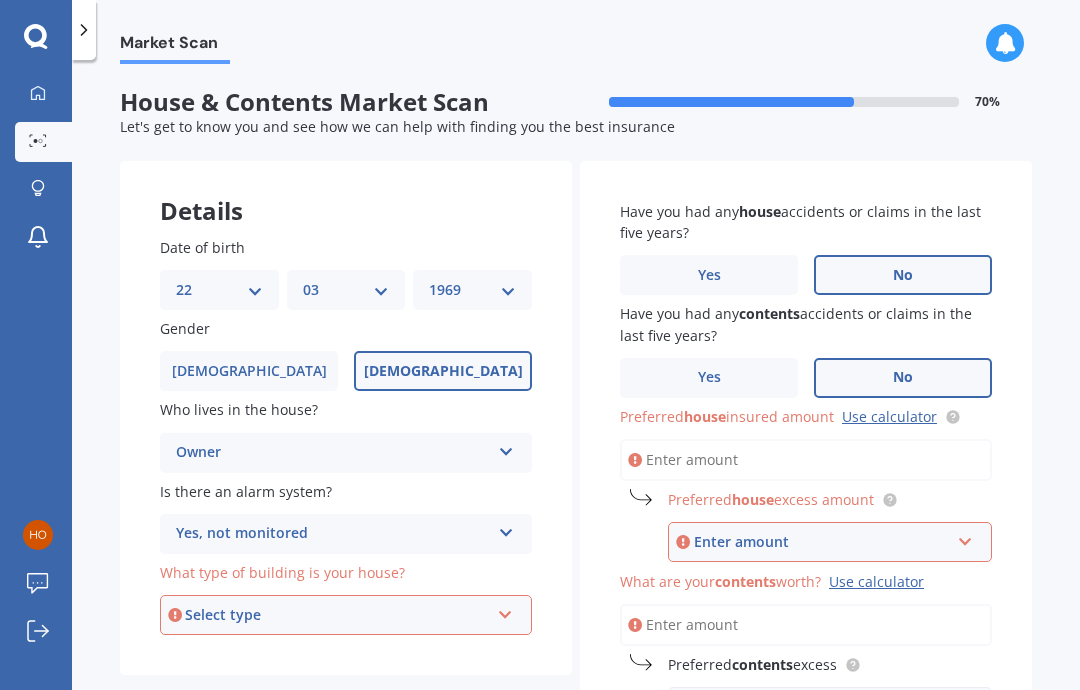 click on "Select type Freestanding Multi-unit (in a block of 6 or less) Multi-unit (in a block of 7-10)" at bounding box center [346, 615] 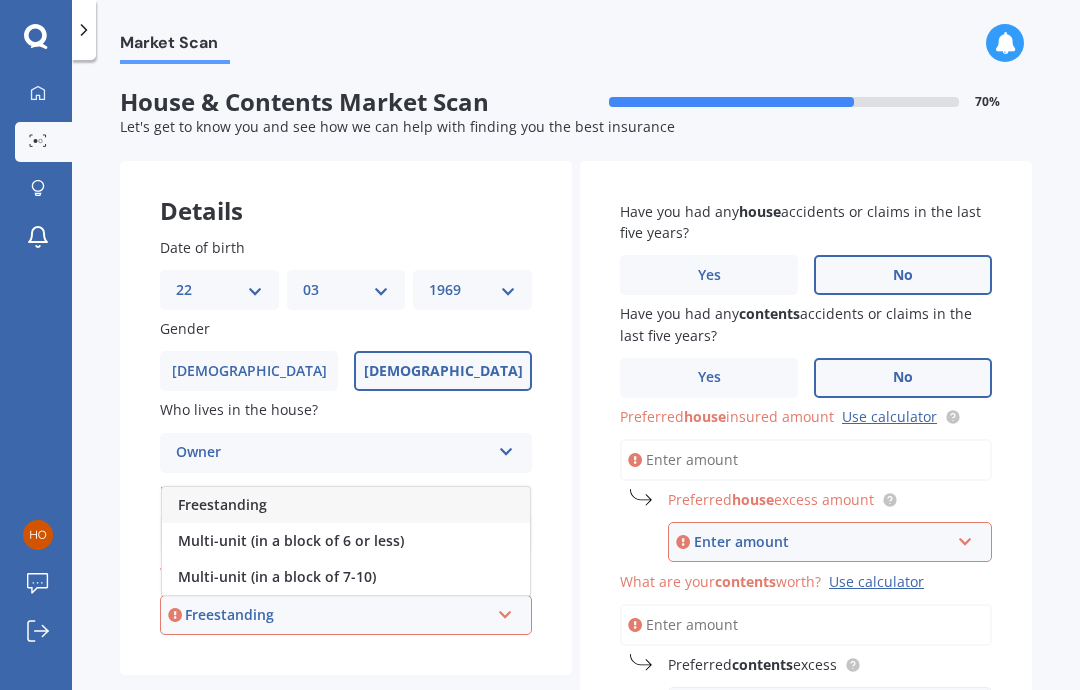click on "Date of birth DD 01 02 03 04 05 06 07 08 09 10 11 12 13 14 15 16 17 18 19 20 21 22 23 24 25 26 27 28 29 30 31 MM 01 02 03 04 05 06 07 08 09 10 11 12 YYYY 2009 2008 2007 2006 2005 2004 2003 2002 2001 2000 1999 1998 1997 1996 1995 1994 1993 1992 1991 1990 1989 1988 1987 1986 1985 1984 1983 1982 1981 1980 1979 1978 1977 1976 1975 1974 1973 1972 1971 1970 1969 1968 1967 1966 1965 1964 1963 1962 1961 1960 1959 1958 1957 1956 1955 1954 1953 1952 1951 1950 1949 1948 1947 1946 1945 1944 1943 1942 1941 1940 1939 1938 1937 1936 1935 1934 1933 1932 1931 1930 1929 1928 1927 1926 1925 1924 1923 1922 1921 1920 1919 1918 1917 1916 1915 1914 1913 1912 1911 1910 Gender Male Female Who lives in the house? Owner Owner Owner + Boarder Is there an alarm system? Yes, not monitored Yes, monitored Yes, not monitored No What type of building is your house? Freestanding Freestanding Multi-unit (in a block of 6 or less) Multi-unit (in a block of 7-10)" at bounding box center (346, 436) 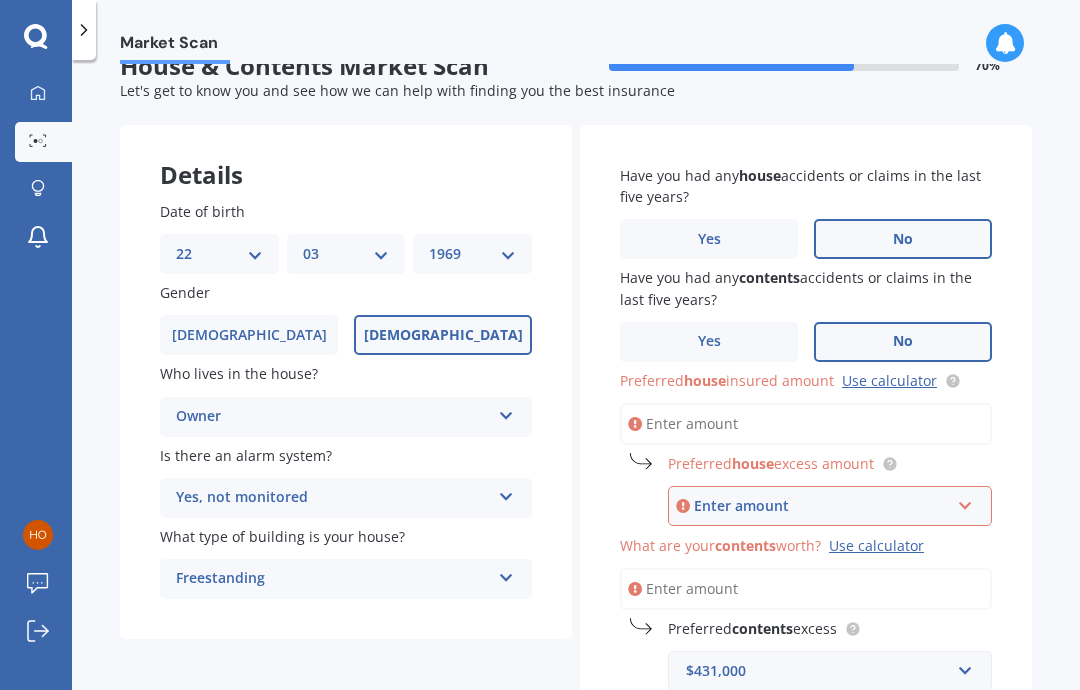 scroll, scrollTop: 42, scrollLeft: 0, axis: vertical 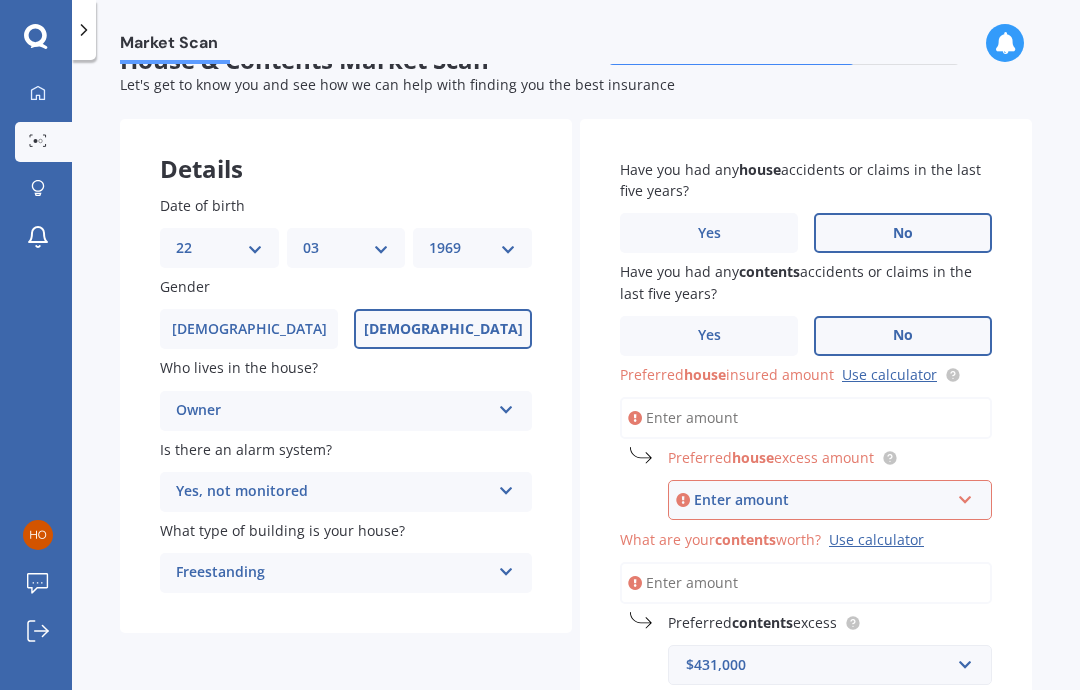 click on "Enter amount" at bounding box center [822, 500] 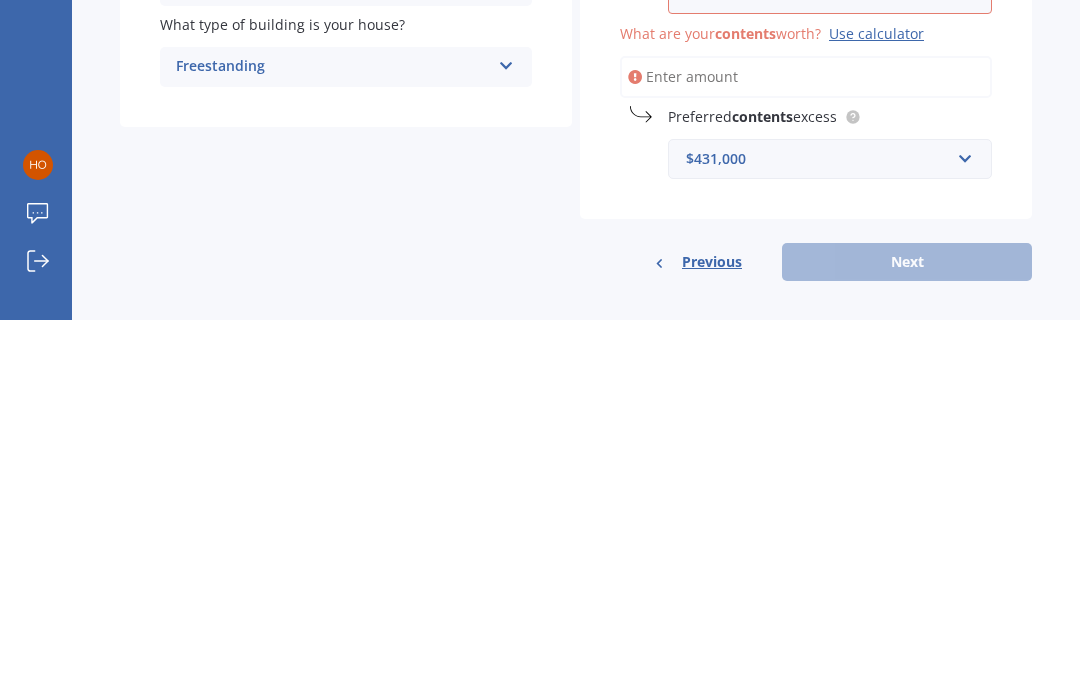 scroll, scrollTop: 177, scrollLeft: 0, axis: vertical 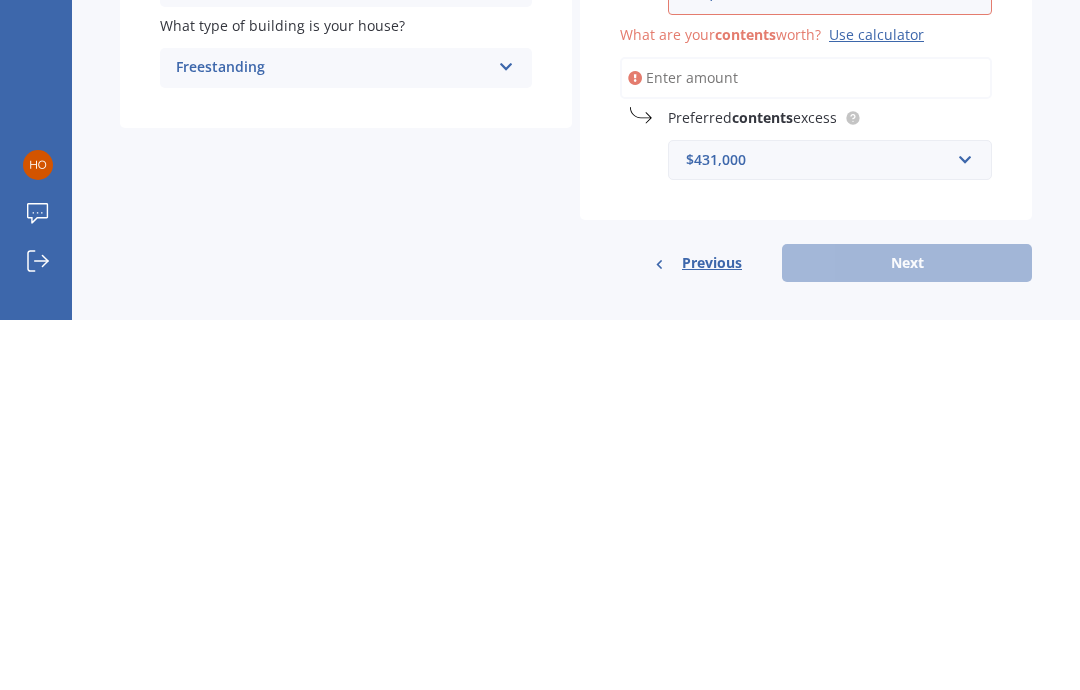 type on "431,000.00" 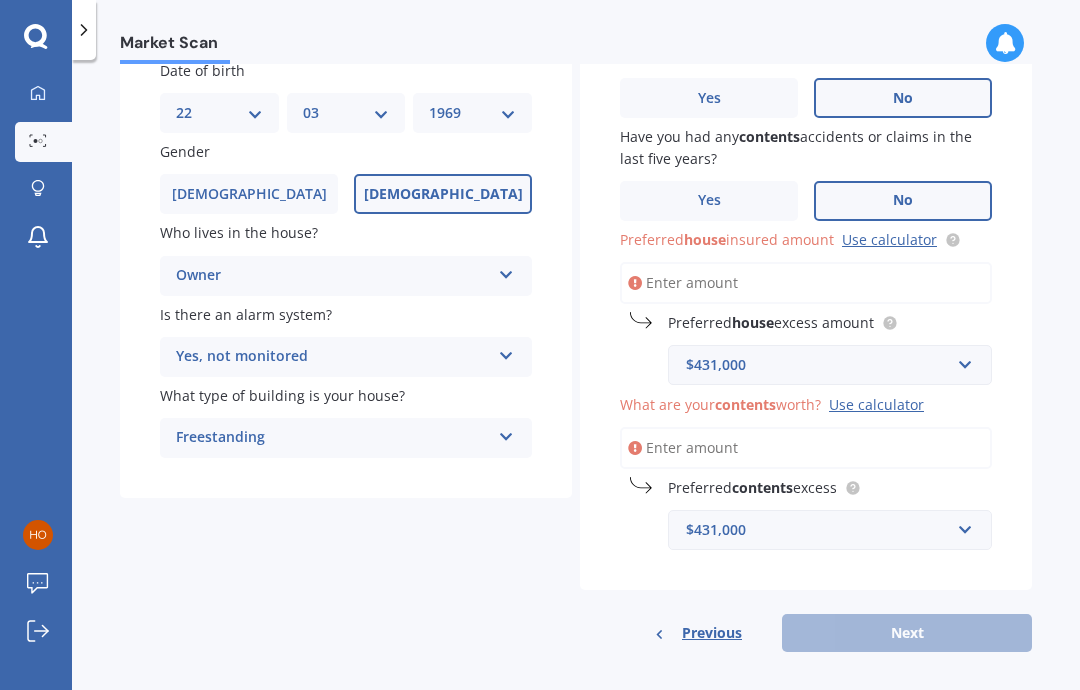 click on "Previous Next" at bounding box center [806, 633] 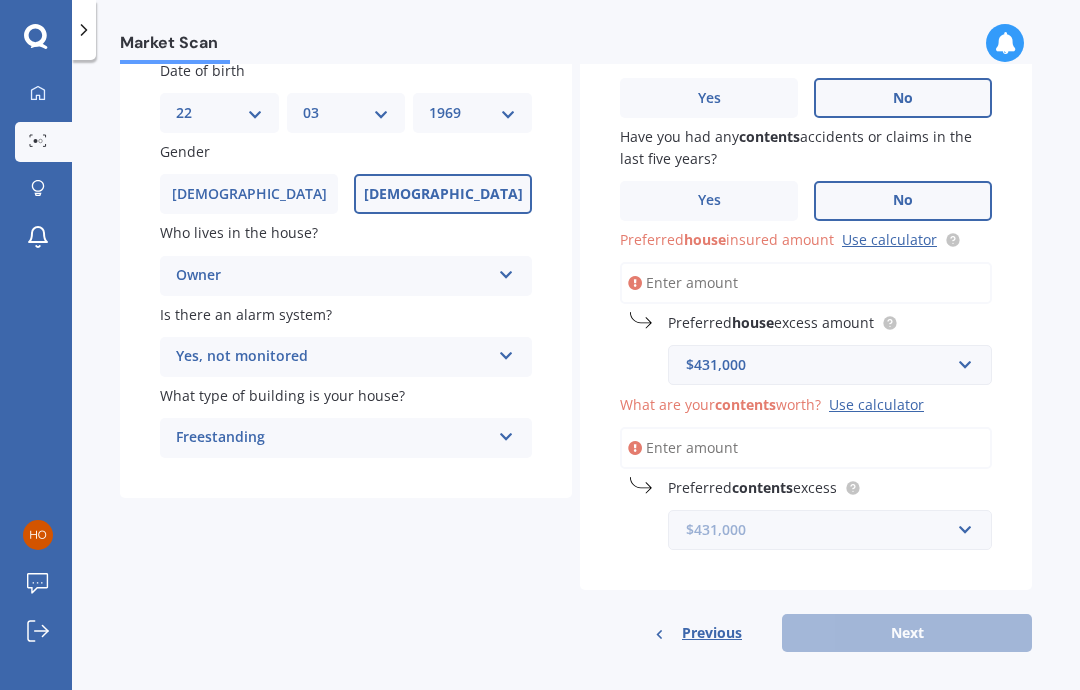 click at bounding box center [823, 530] 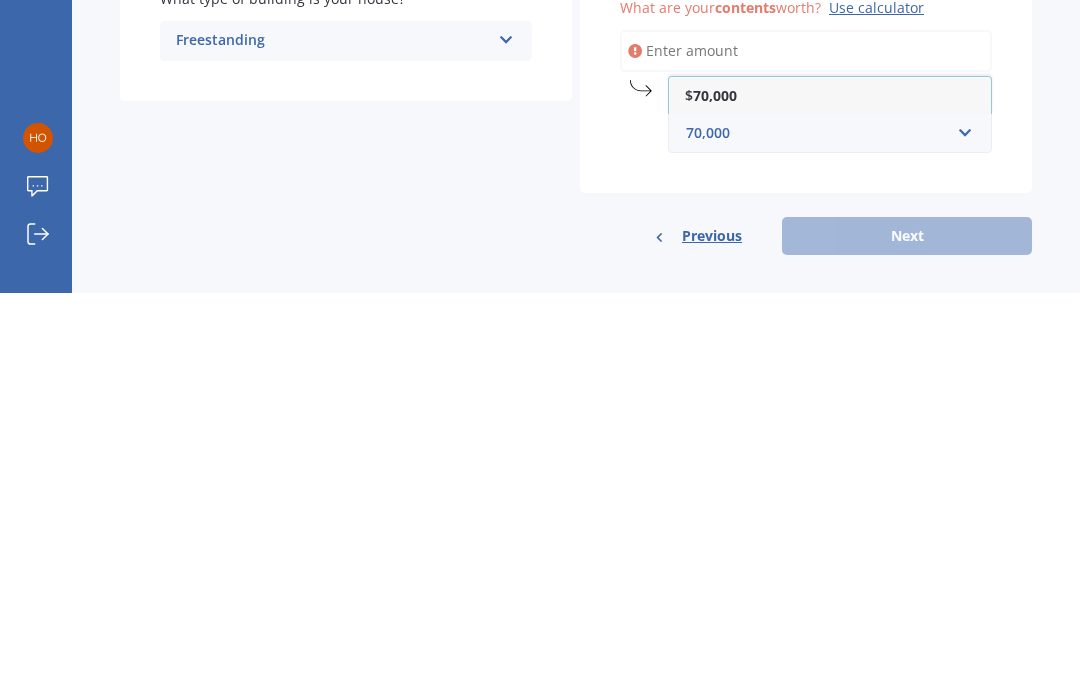 type on "70,000" 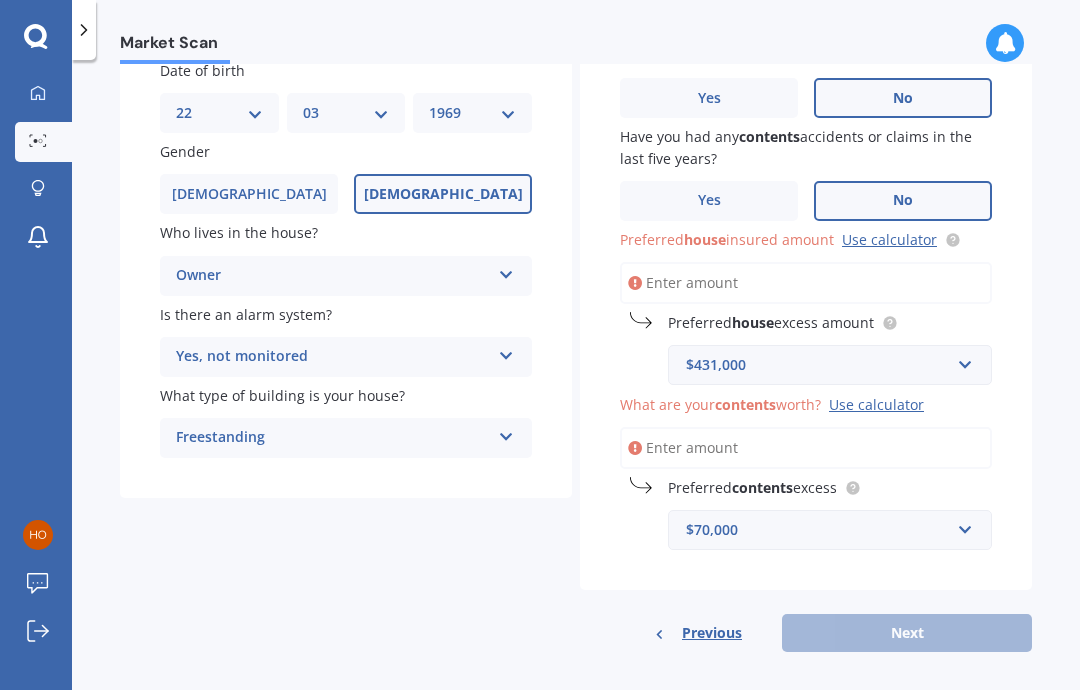click on "Previous Next" at bounding box center [806, 633] 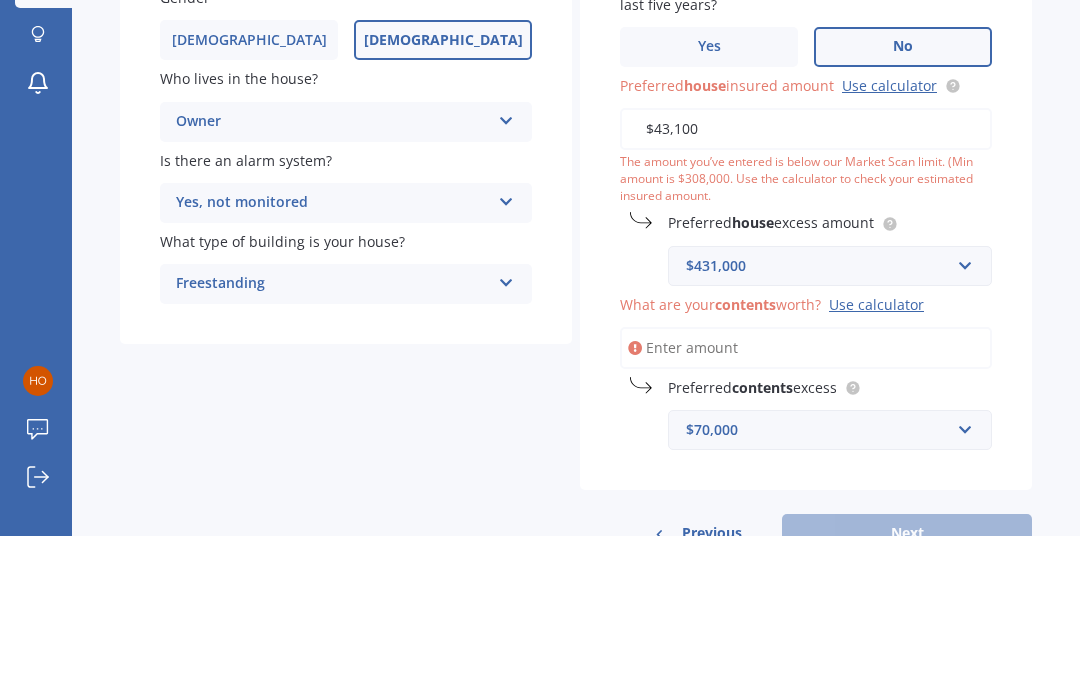 type on "$431,000" 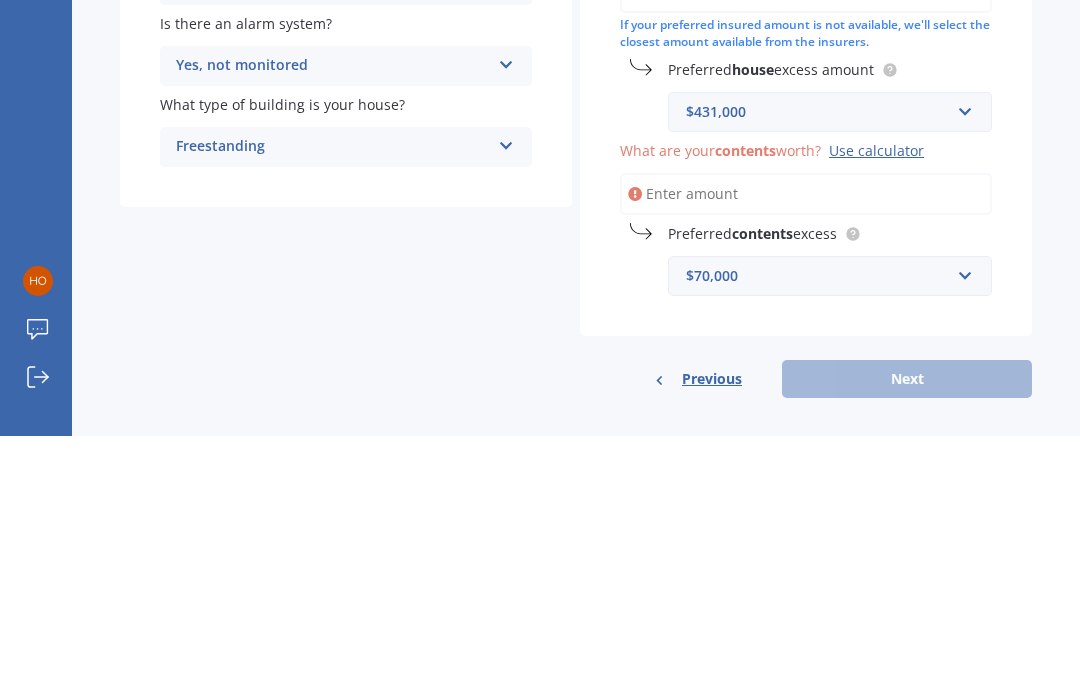scroll, scrollTop: 213, scrollLeft: 0, axis: vertical 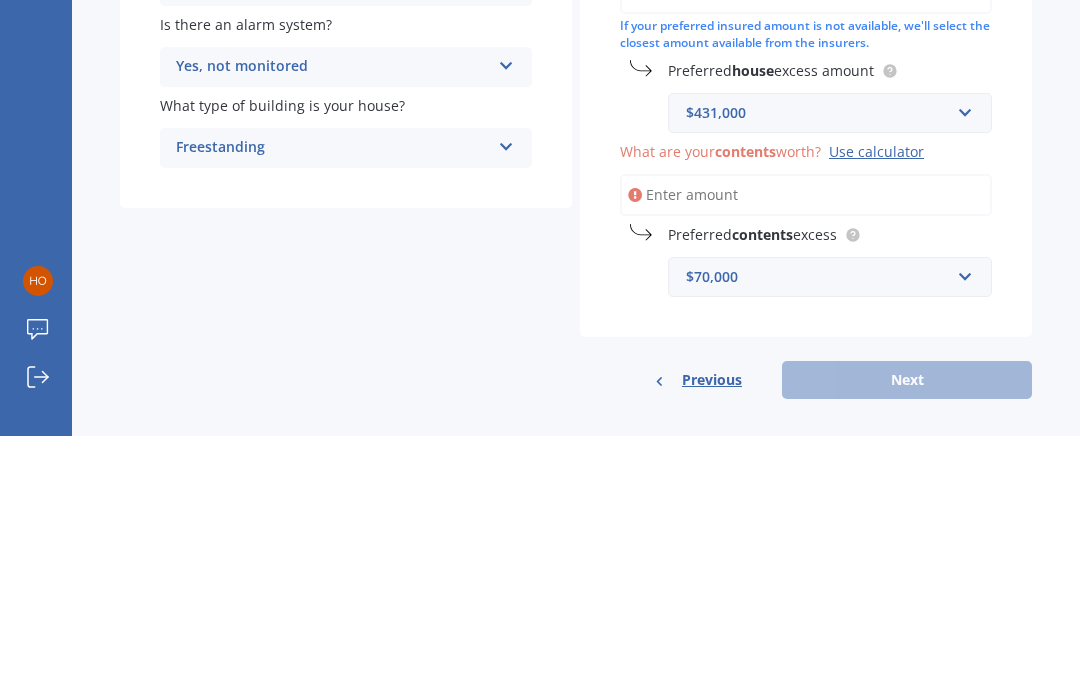 click on "What are your  contents  worth? Use calculator" at bounding box center [806, 449] 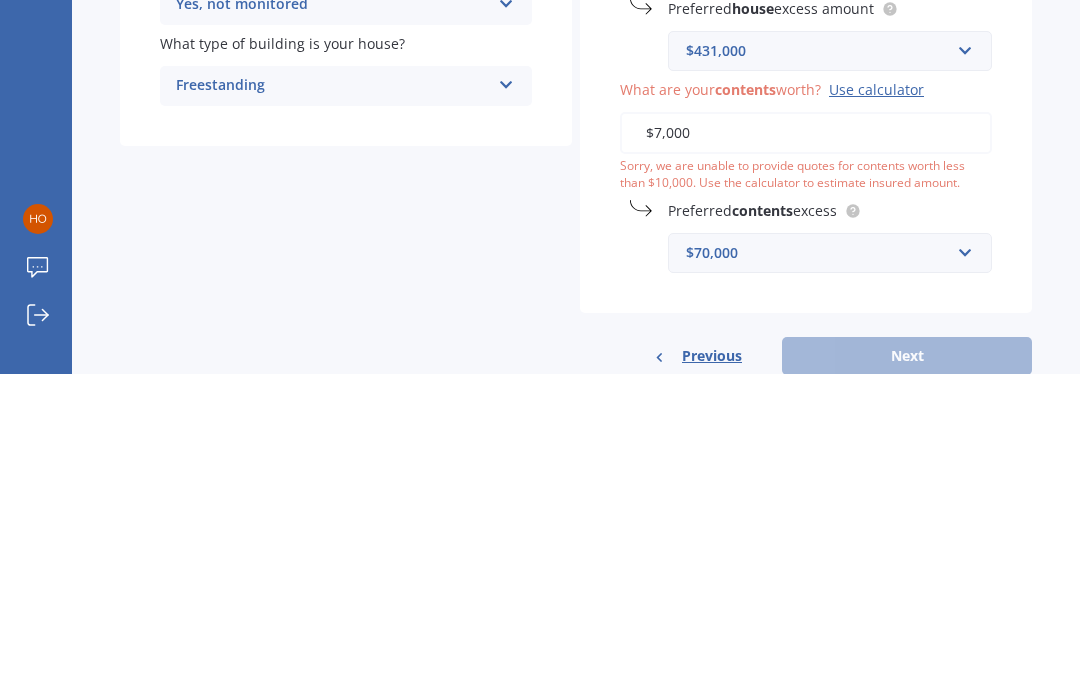 type on "$70,000" 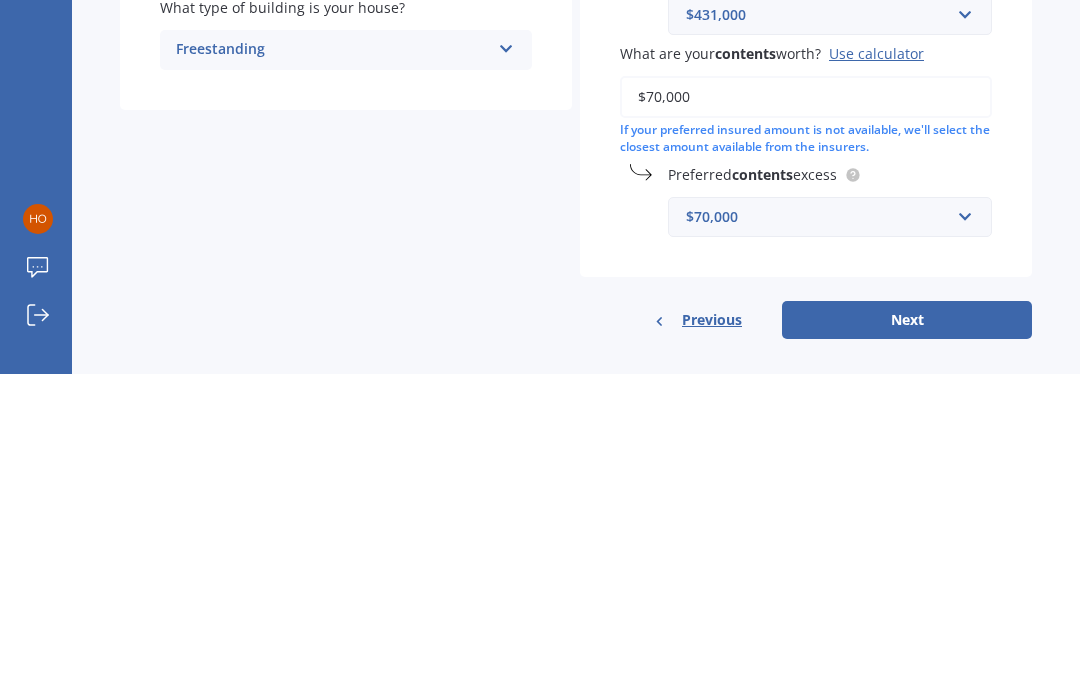 scroll, scrollTop: 249, scrollLeft: 0, axis: vertical 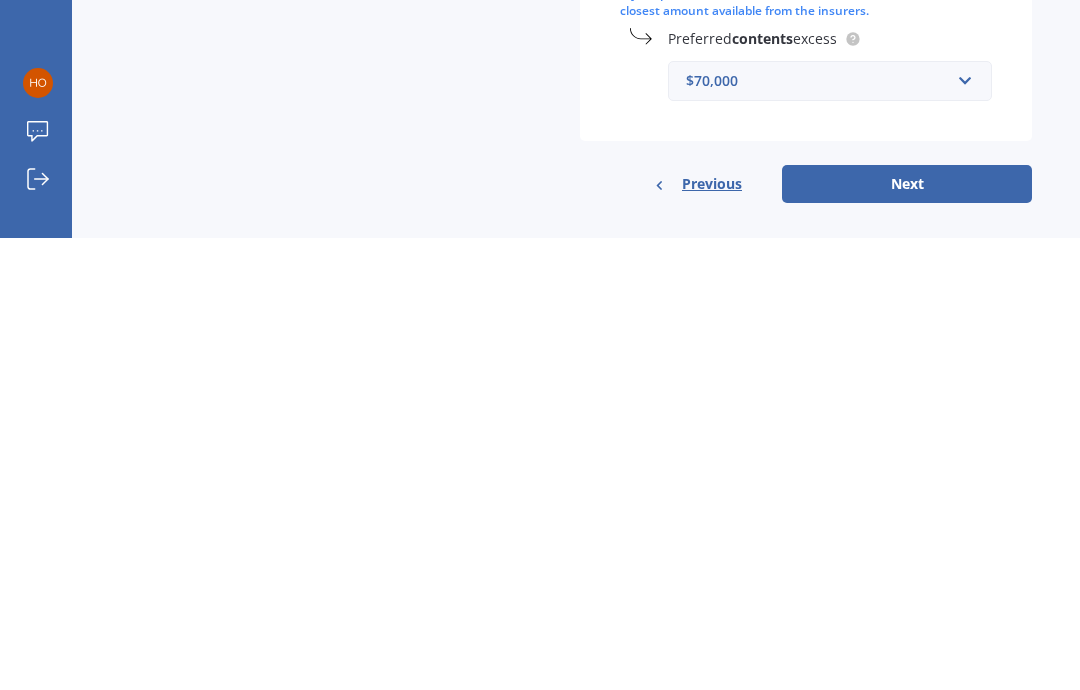 click on "Next" at bounding box center [907, 636] 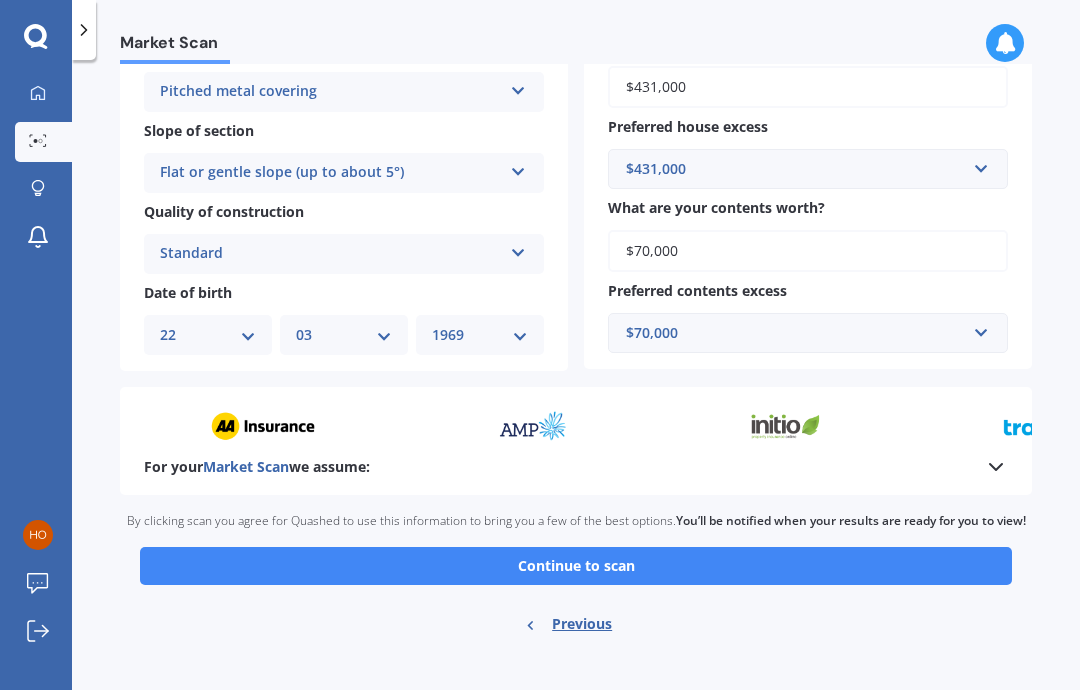 scroll, scrollTop: 631, scrollLeft: 0, axis: vertical 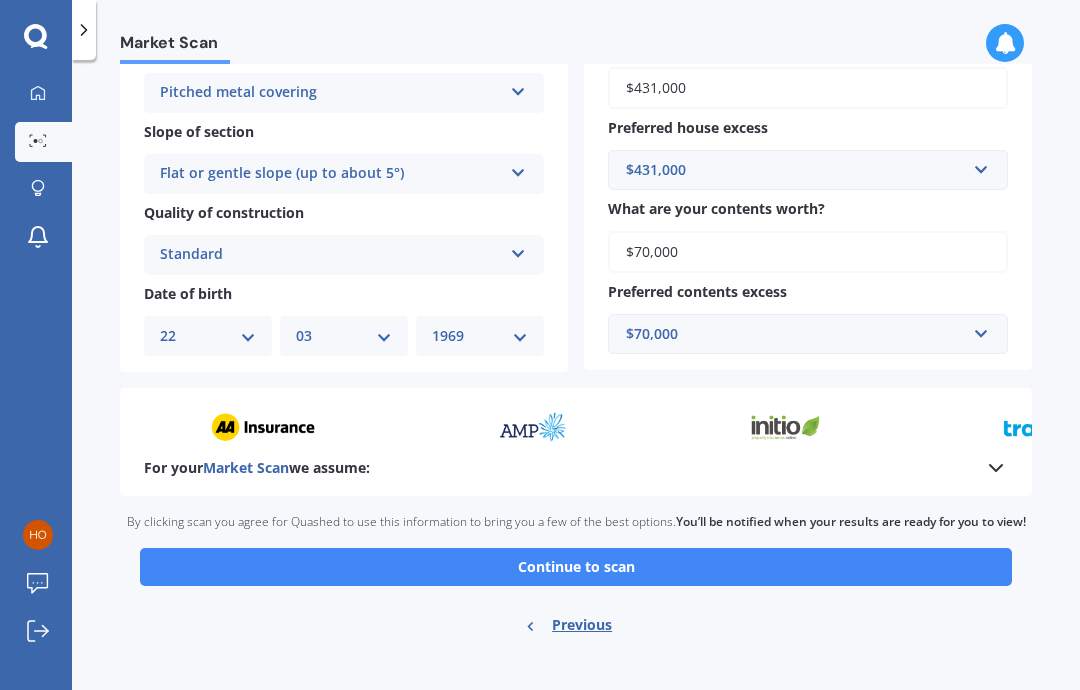 click on "Continue to scan" at bounding box center [576, 567] 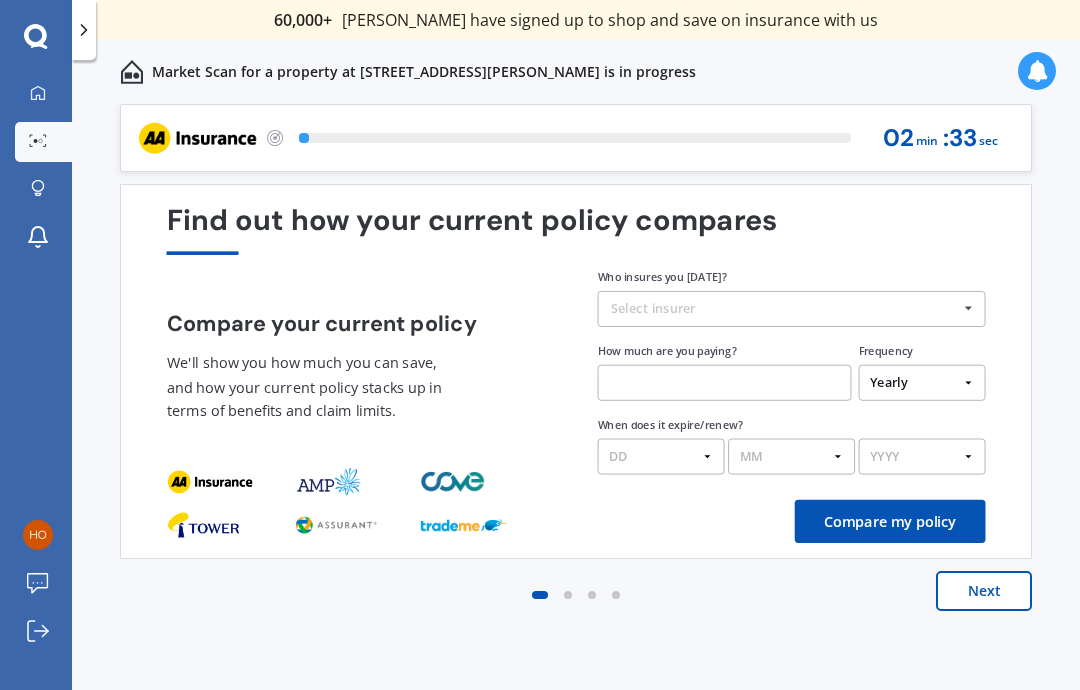 scroll, scrollTop: 0, scrollLeft: 0, axis: both 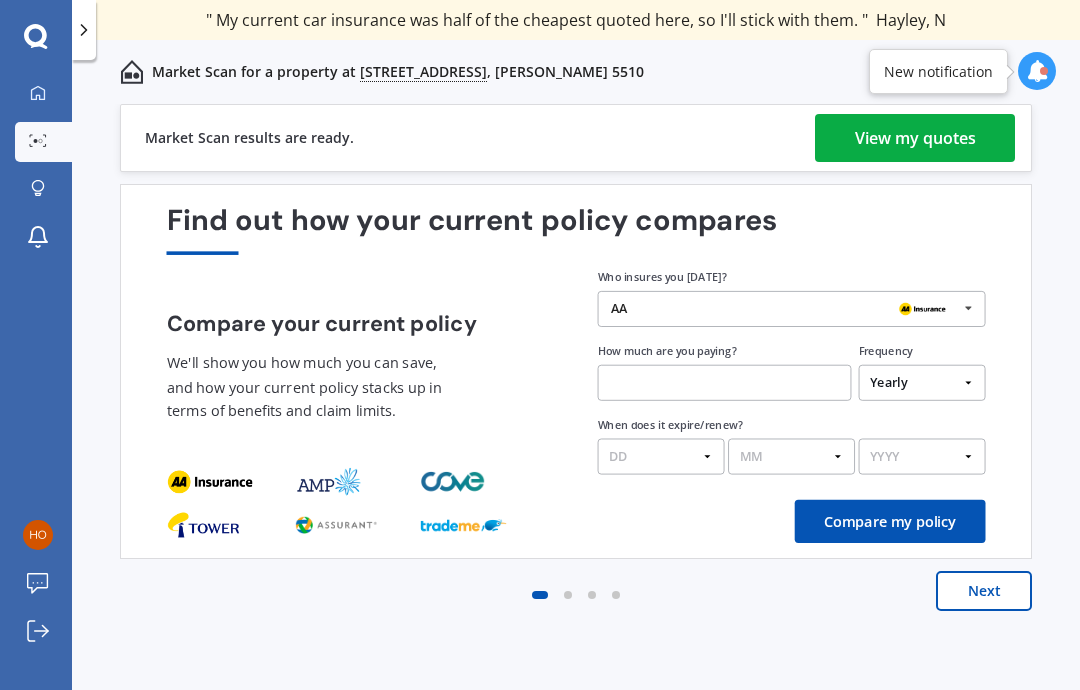 click at bounding box center (1037, 71) 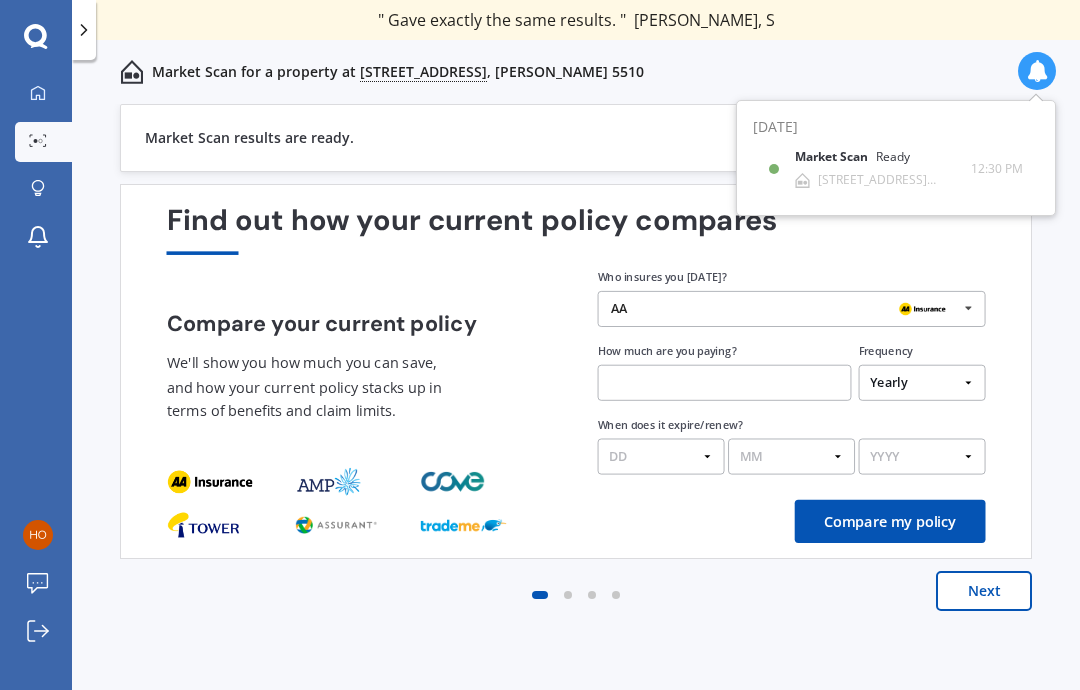 click on "" Great stuff team! first time using it, and it was very clear and concise. " Lewis, B" at bounding box center [576, 20] 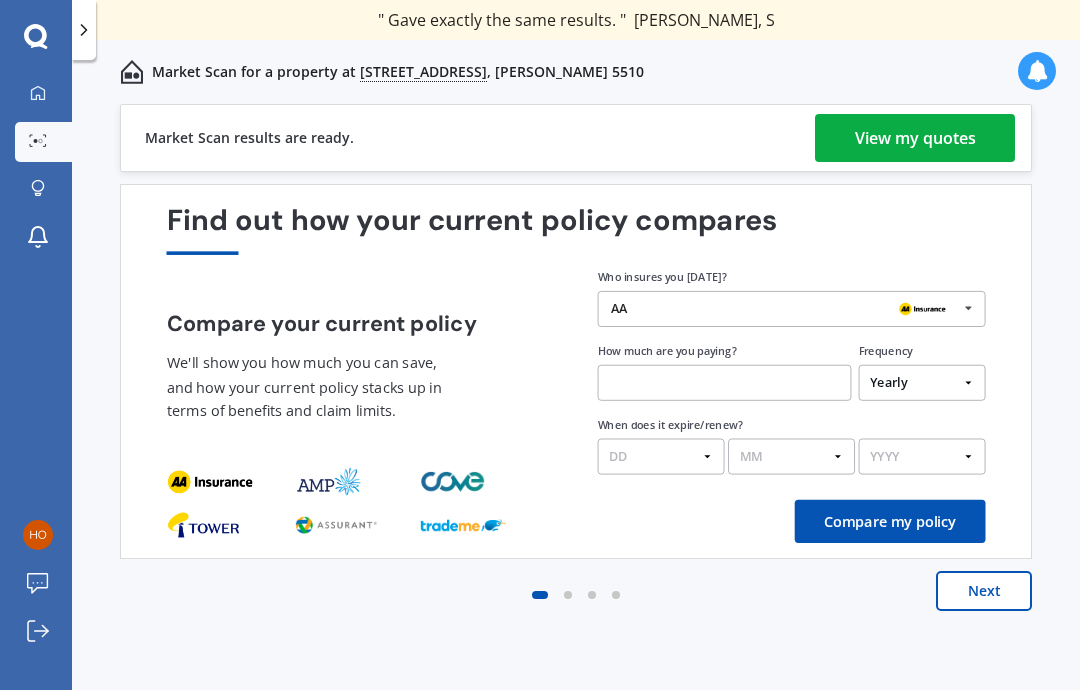 click on "View my quotes" at bounding box center [915, 138] 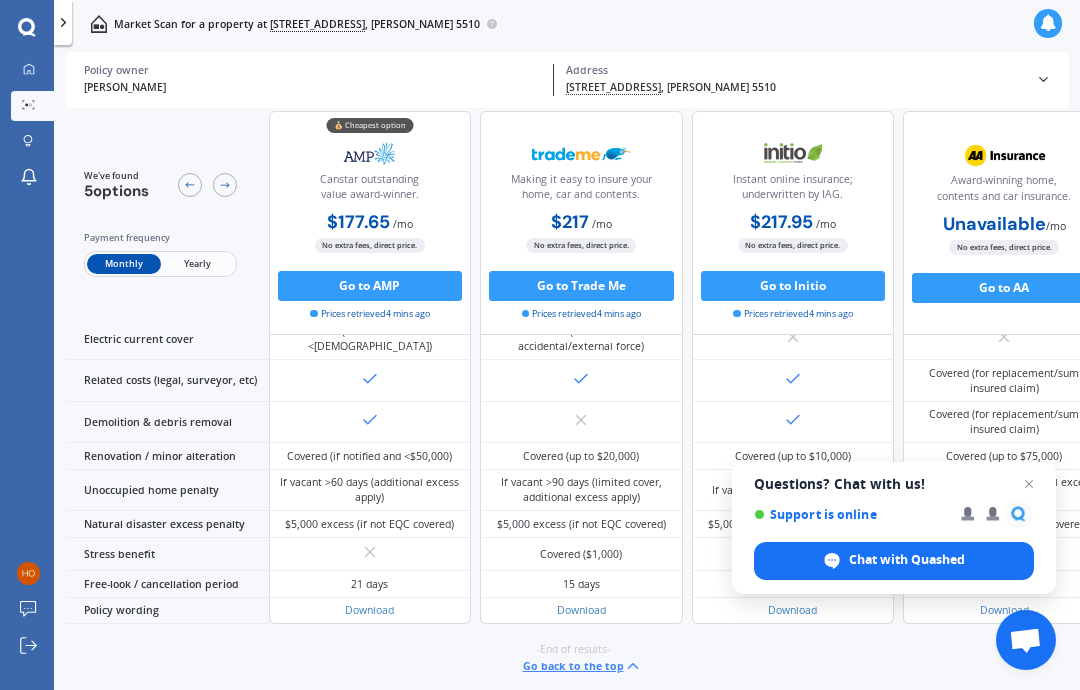 scroll, scrollTop: 1229, scrollLeft: 0, axis: vertical 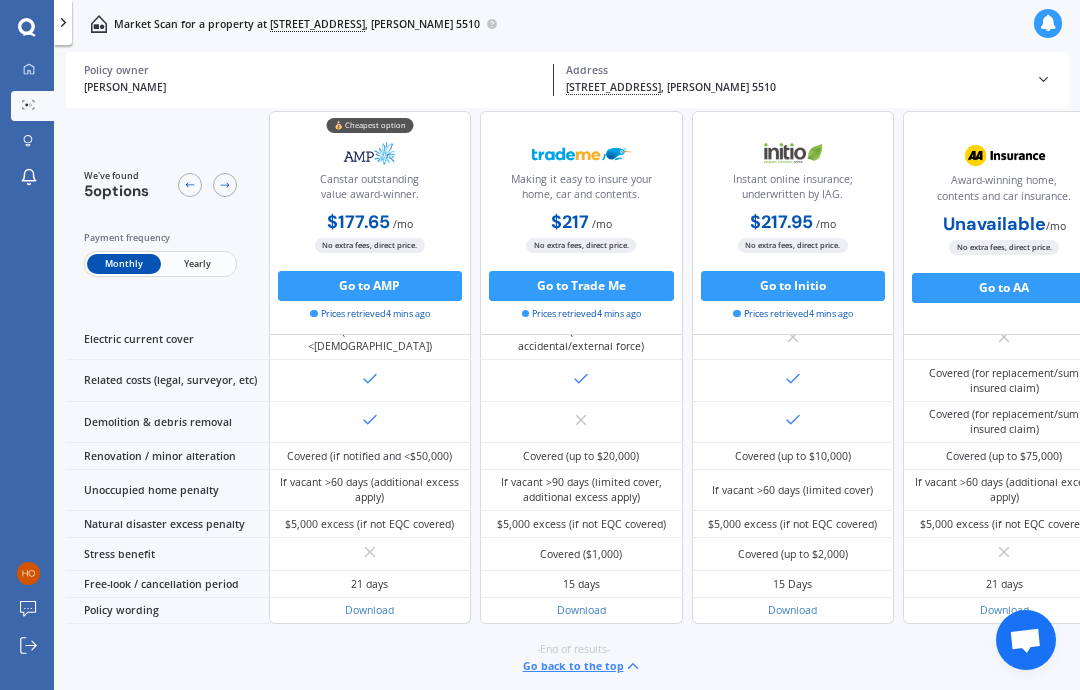 click on "$5,000 excess (if not EQC covered)" at bounding box center (792, 524) 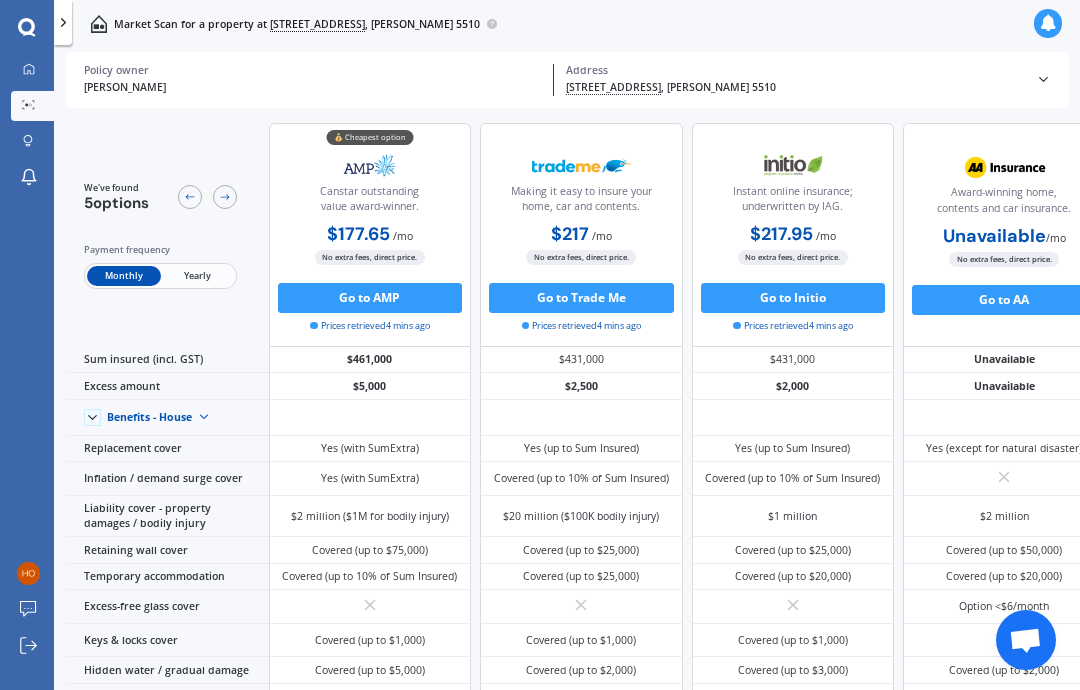 scroll, scrollTop: 0, scrollLeft: 0, axis: both 